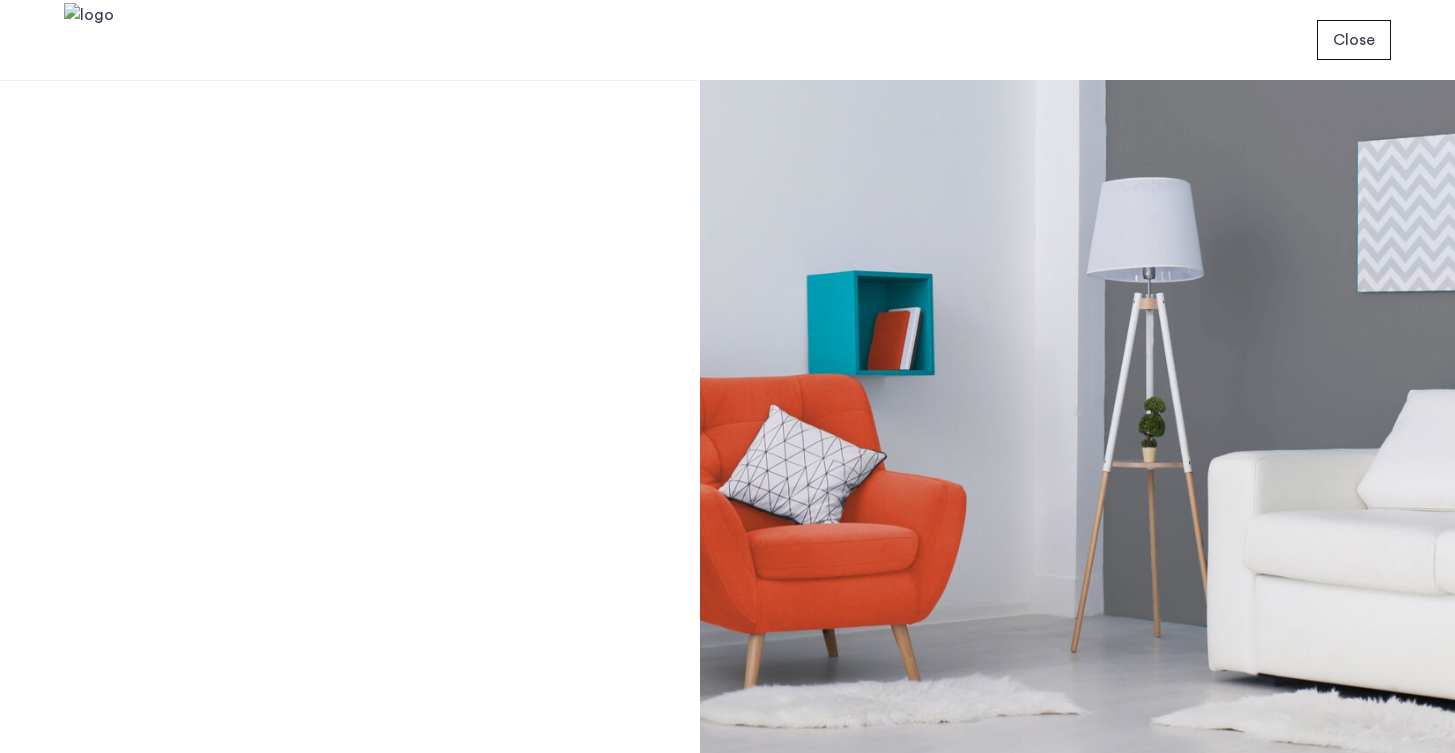 scroll, scrollTop: 0, scrollLeft: 0, axis: both 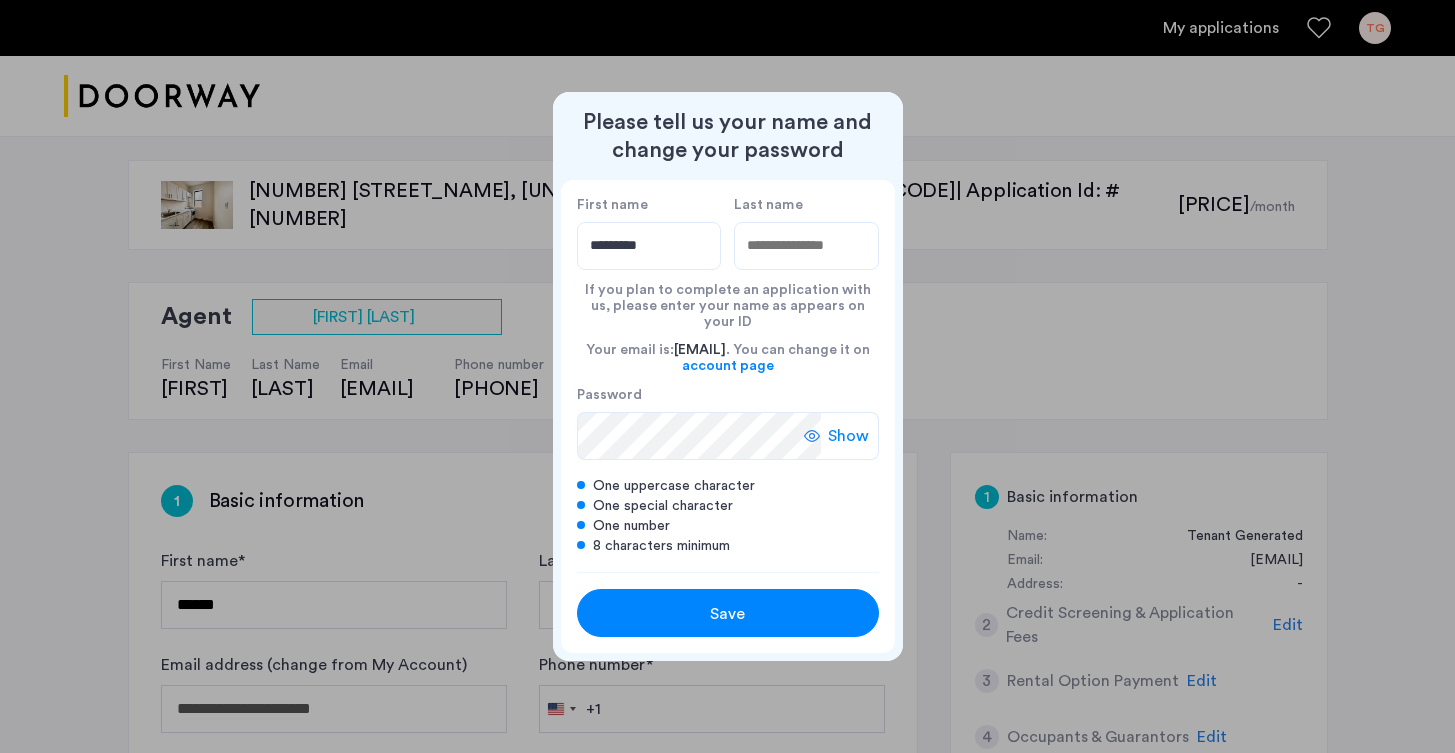 type on "*********" 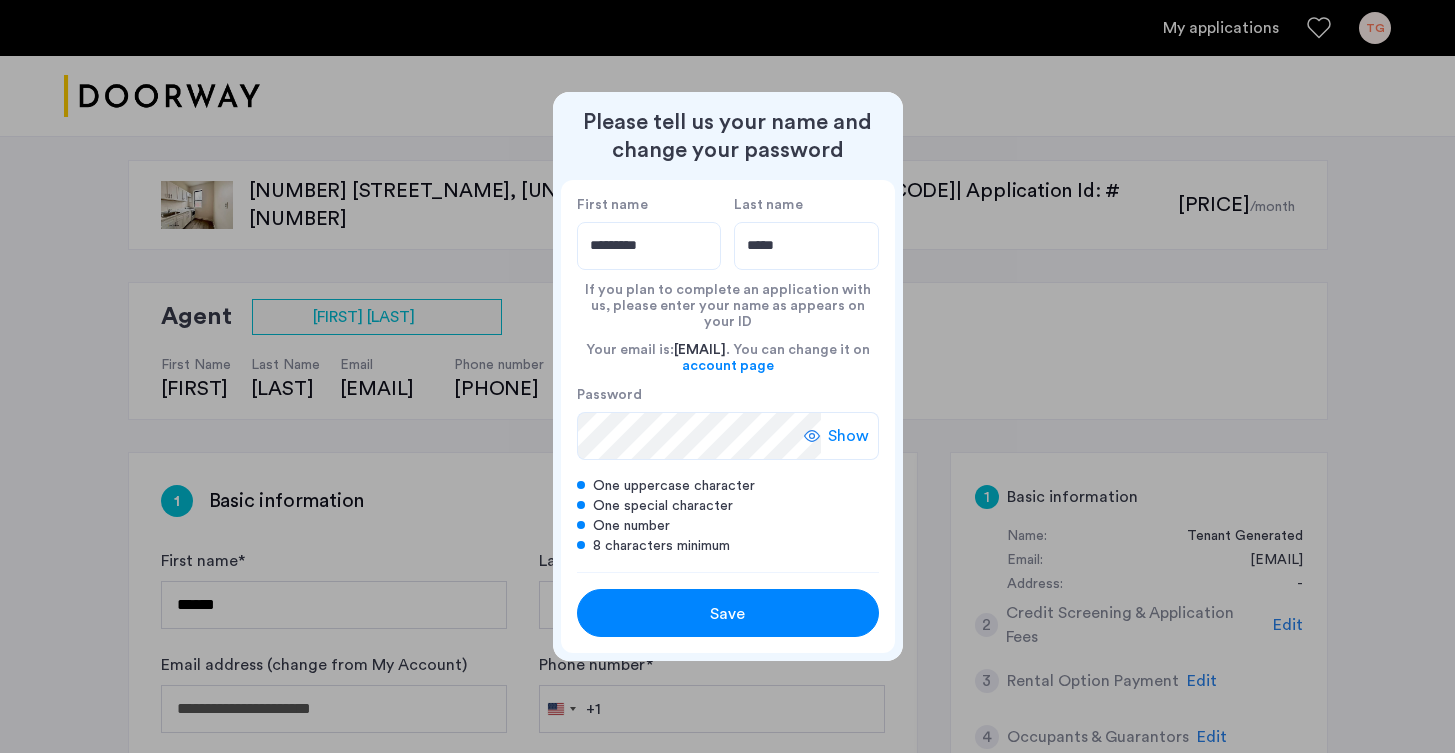 type on "*****" 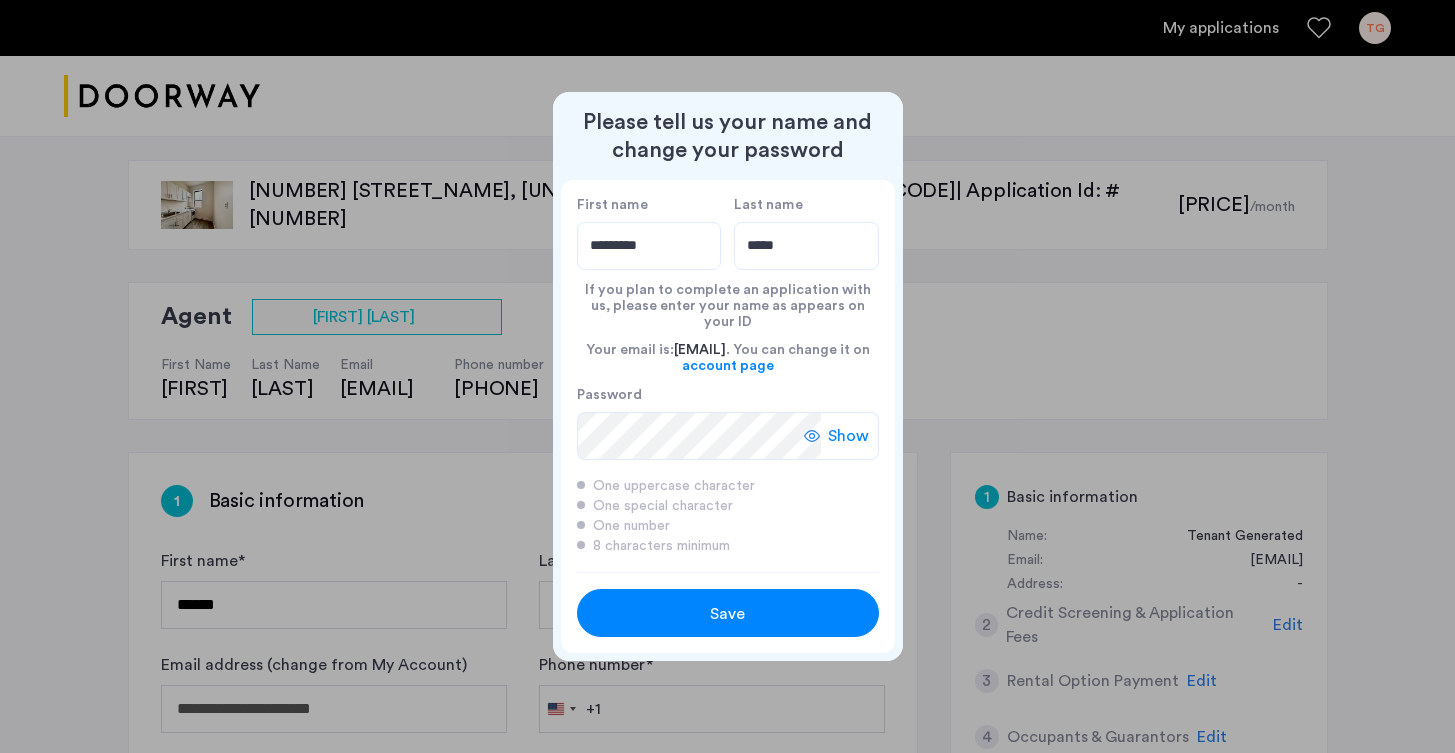 click on "Save" at bounding box center [728, 613] 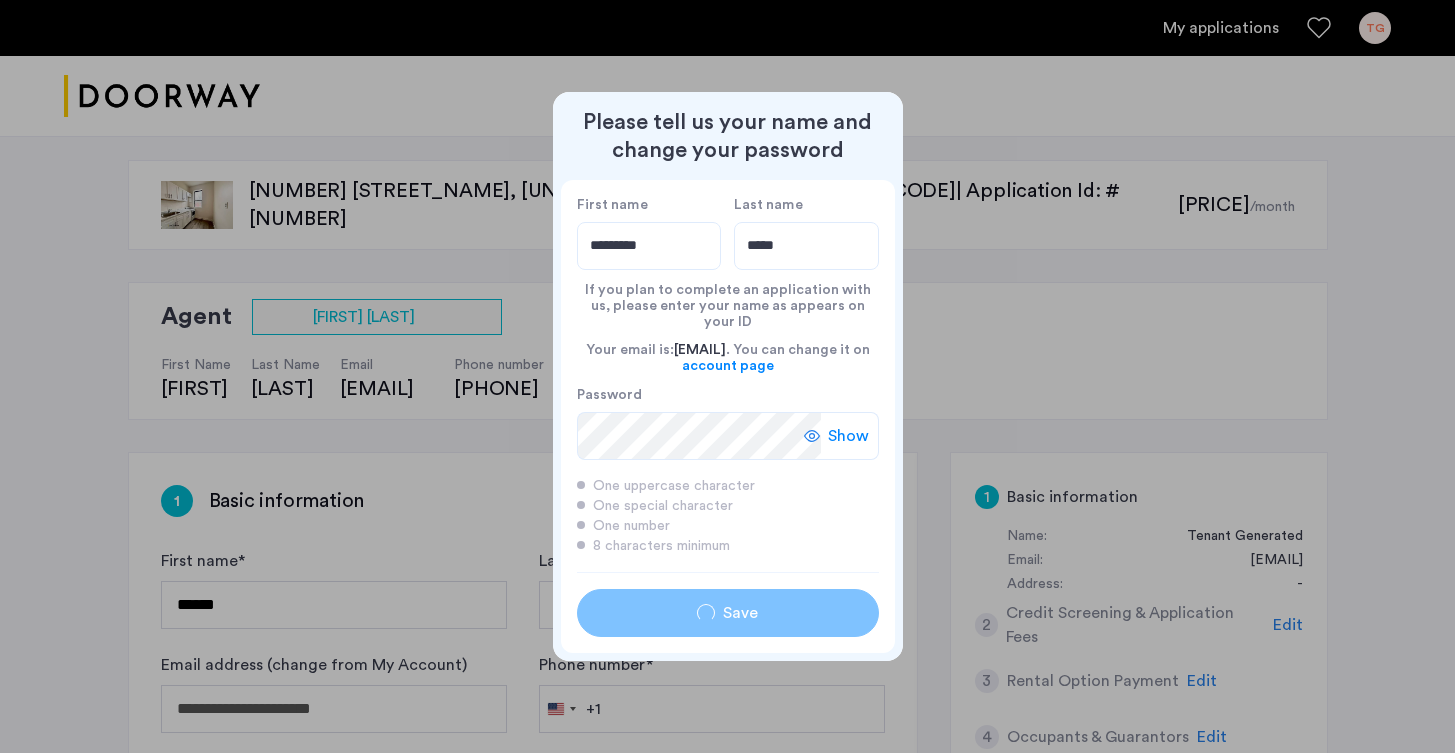 type on "*********" 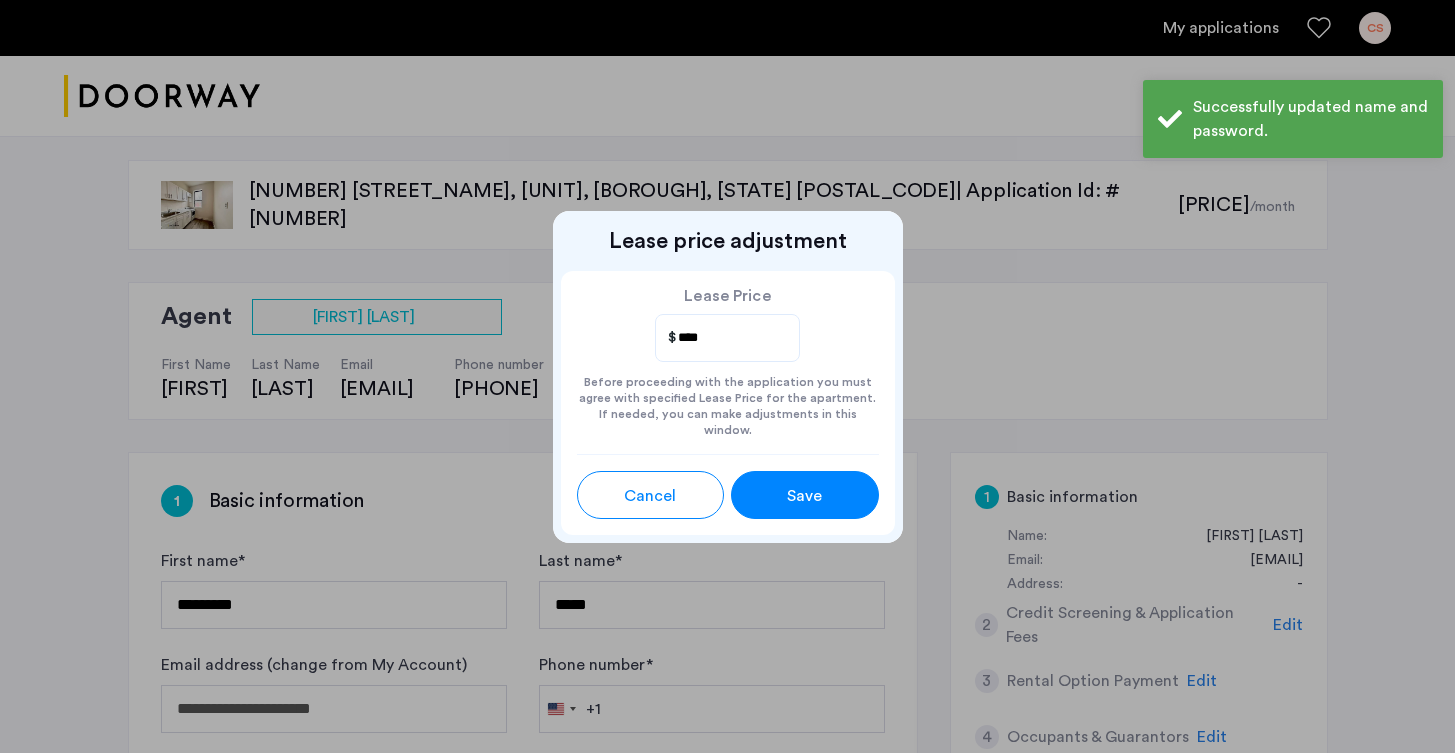 click on "Save" at bounding box center [804, 496] 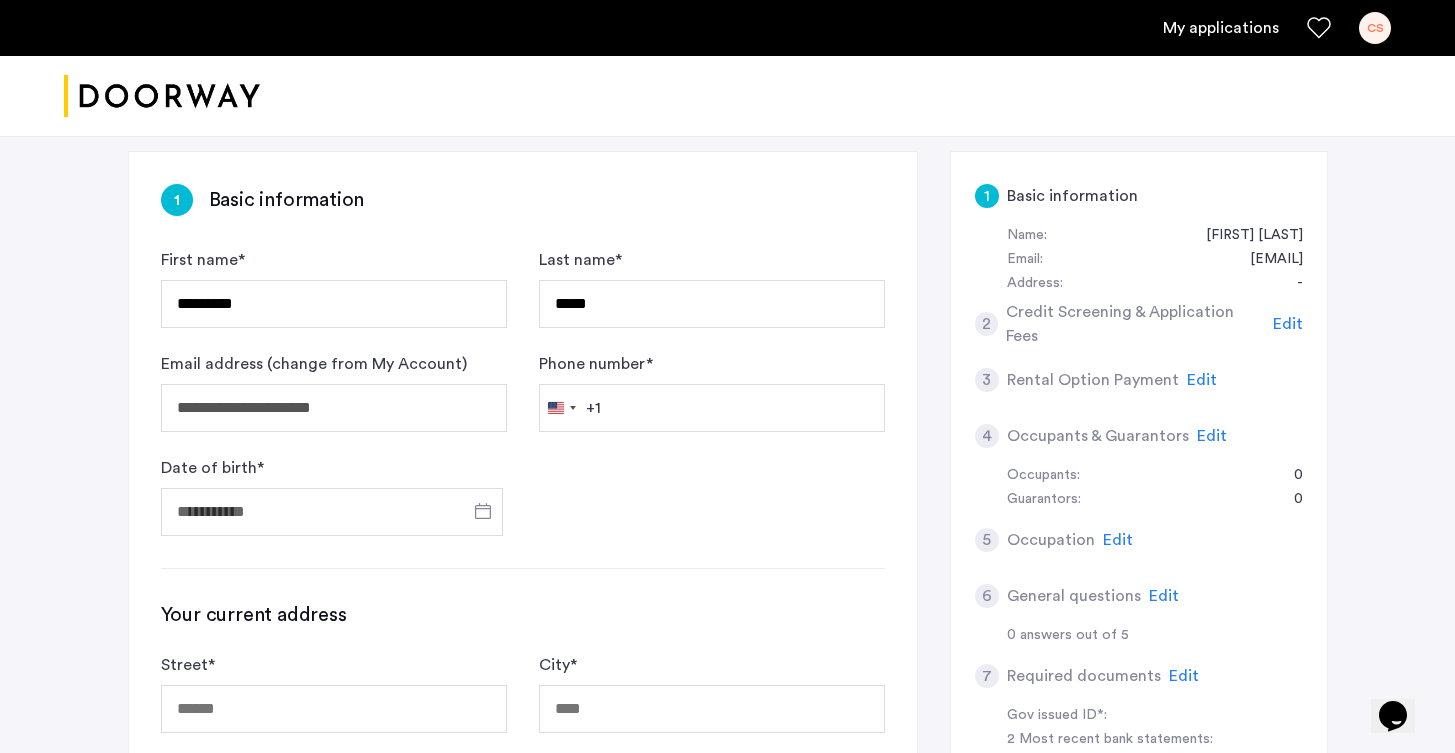scroll, scrollTop: 296, scrollLeft: 0, axis: vertical 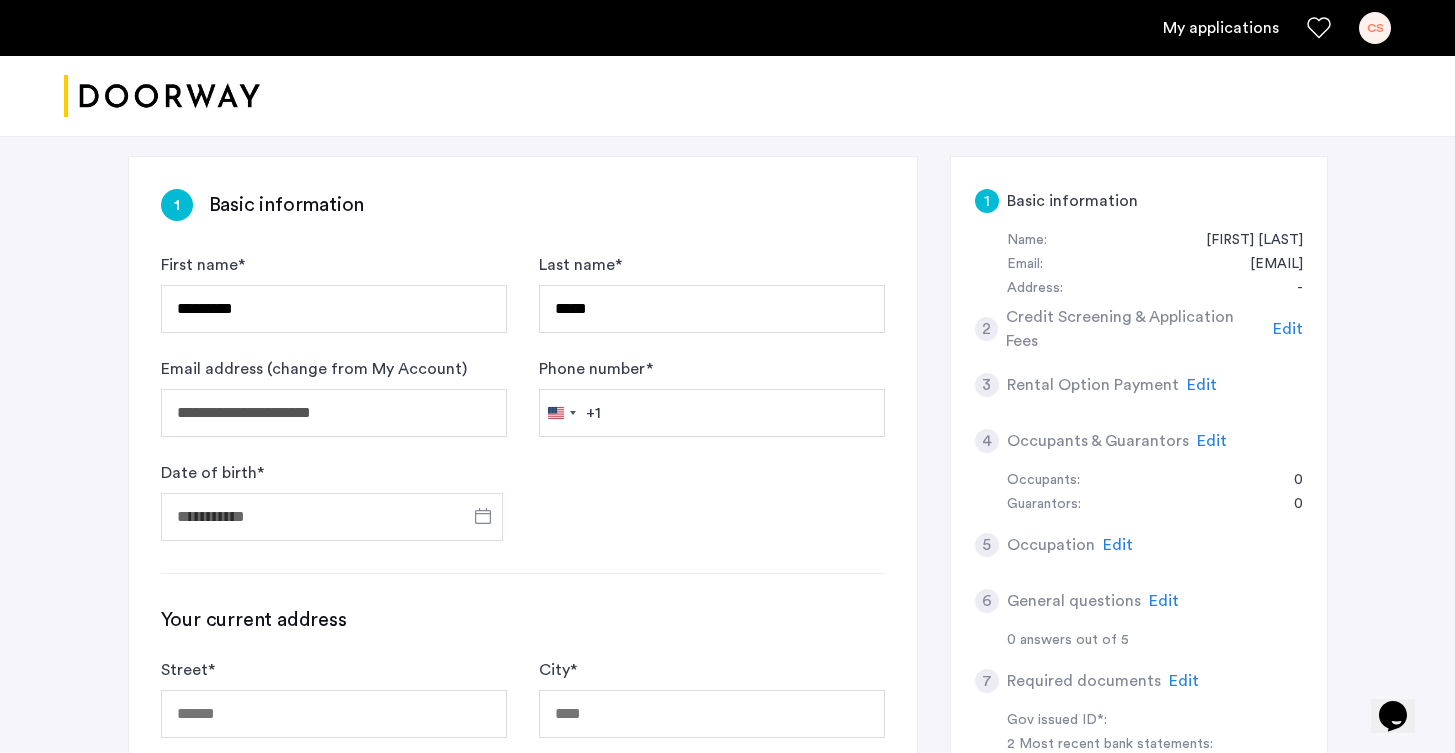 click on "[FIRST] [LAST]" 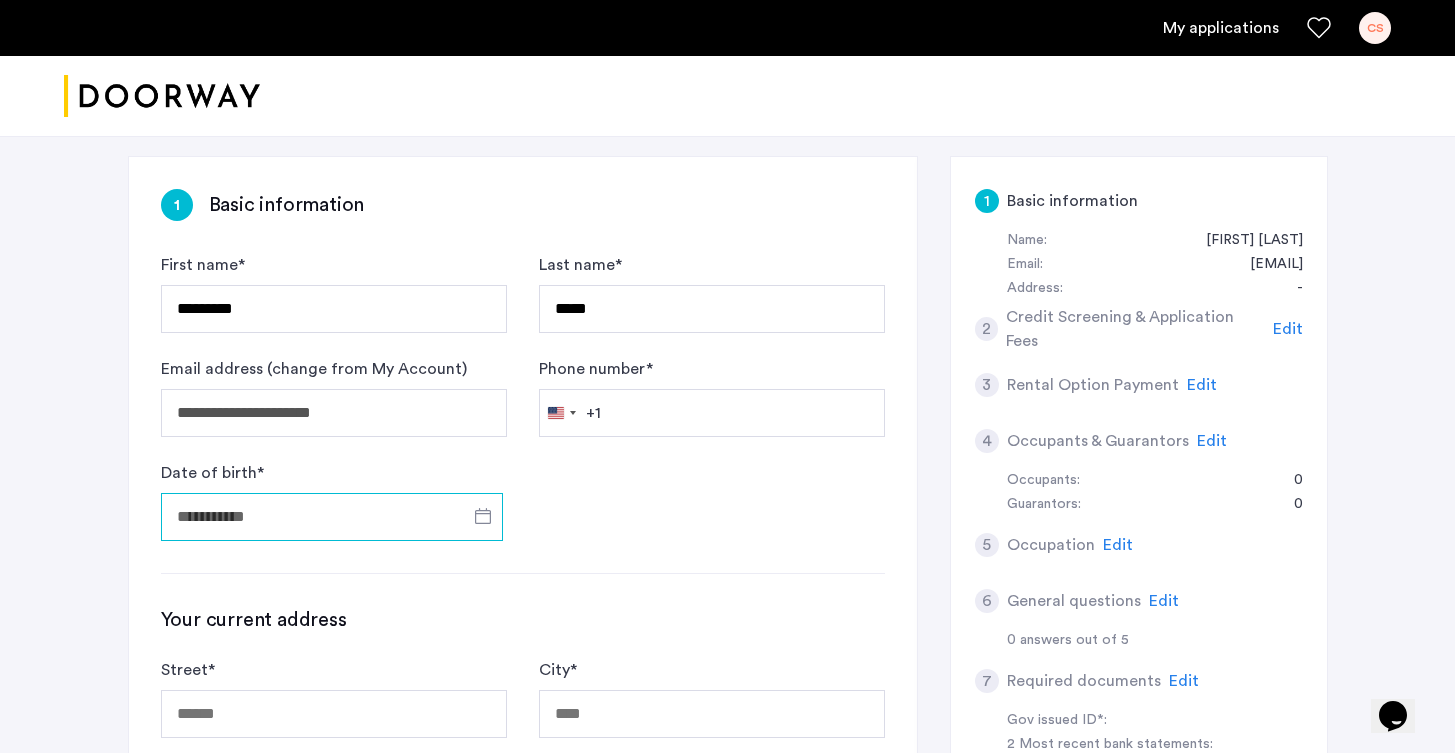 click on "Date of birth  *" at bounding box center (332, 517) 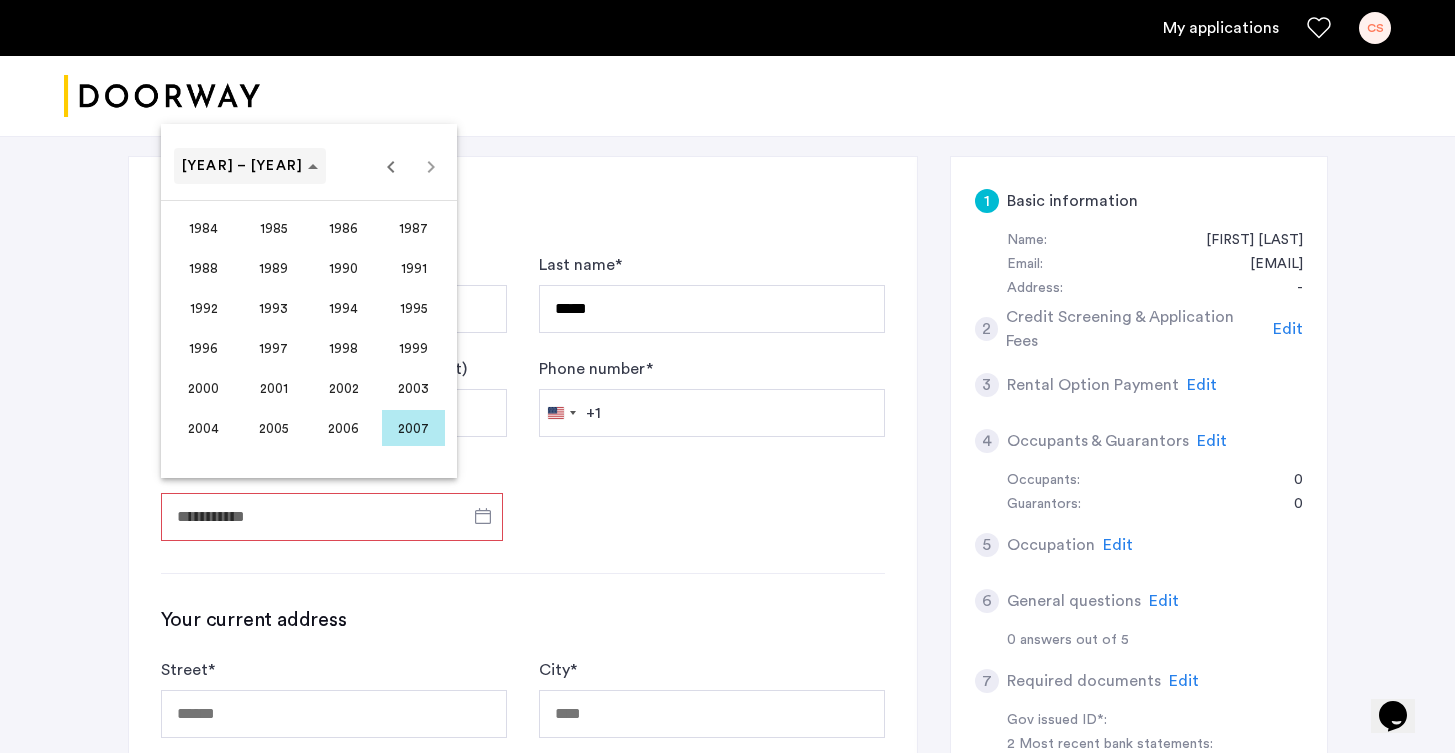 click on "[YEAR] – [YEAR]" at bounding box center (250, 166) 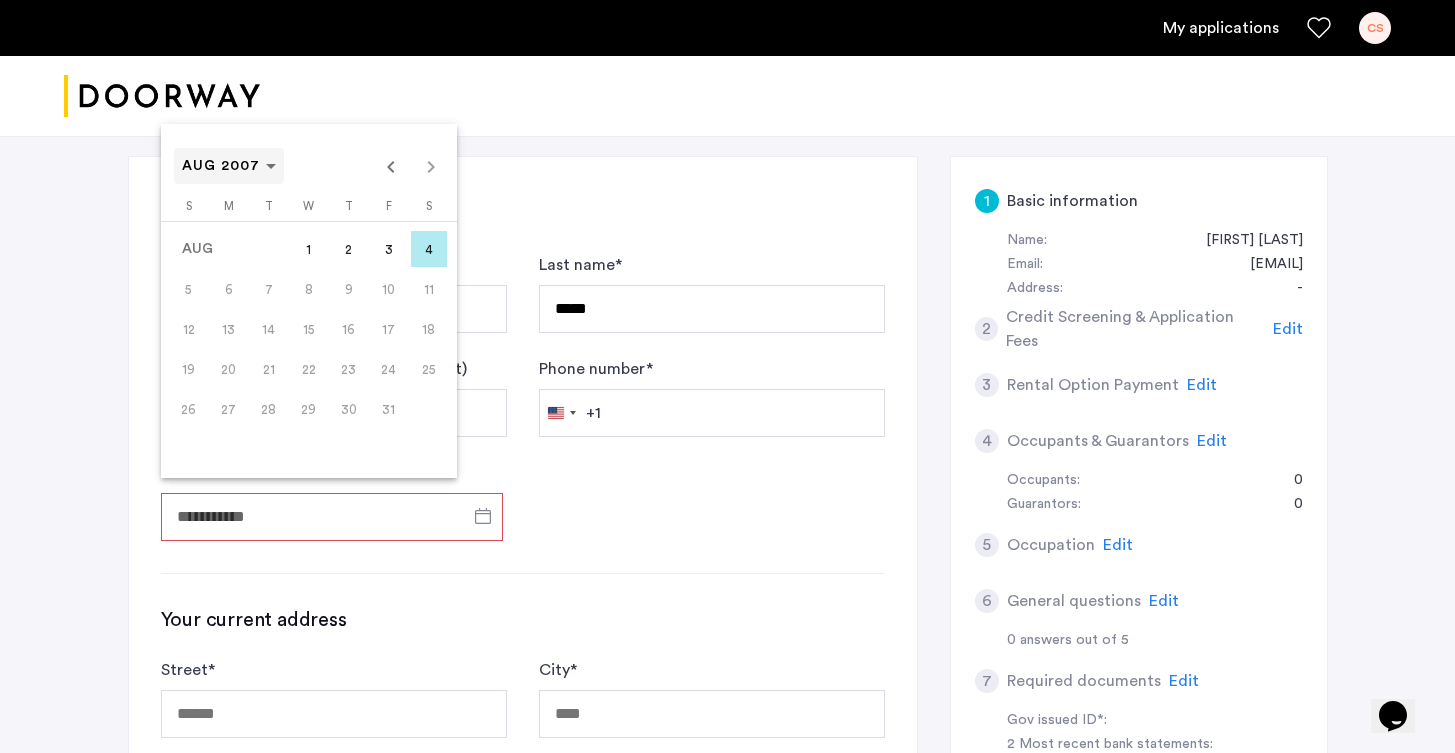 click on "[MONTH] [YEAR] [MONTH] [YEAR]" at bounding box center (309, 166) 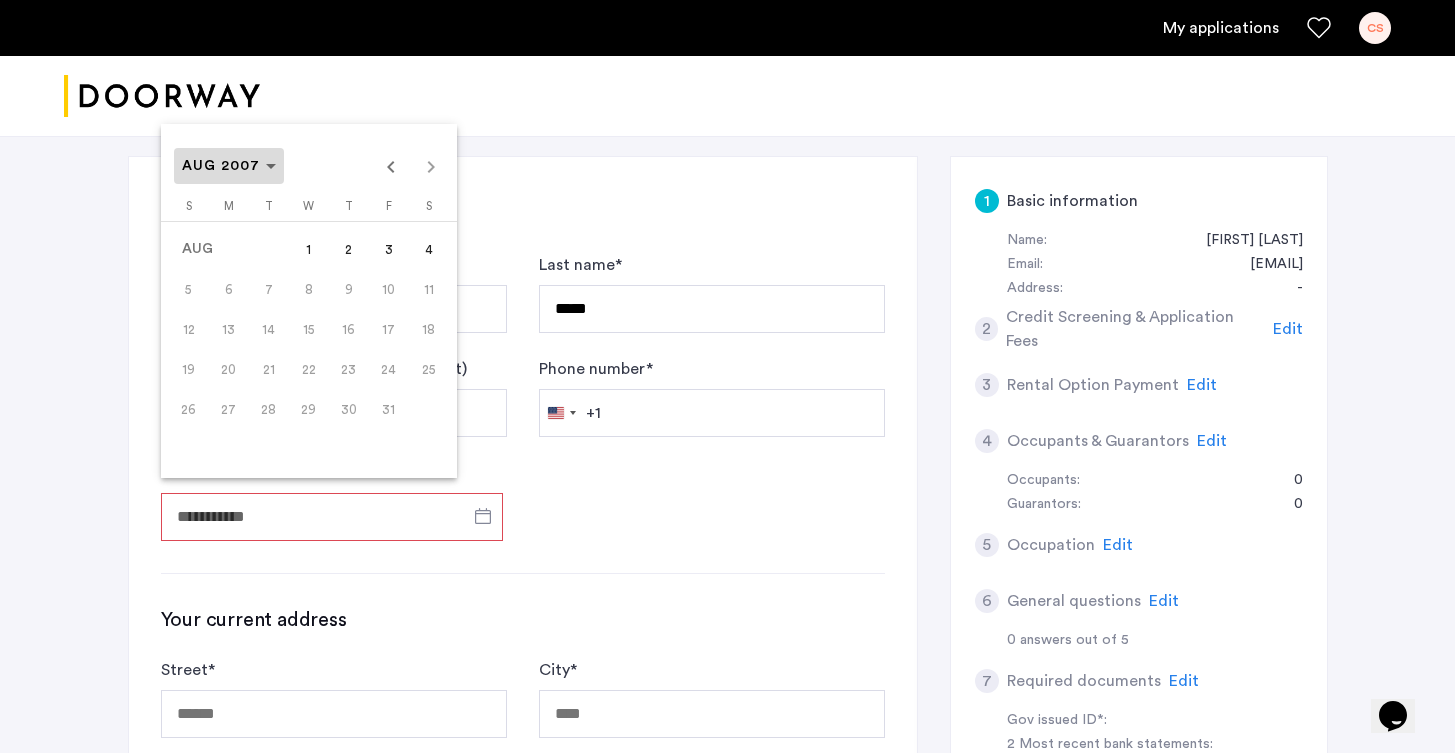 click on "AUG 2007" at bounding box center (229, 166) 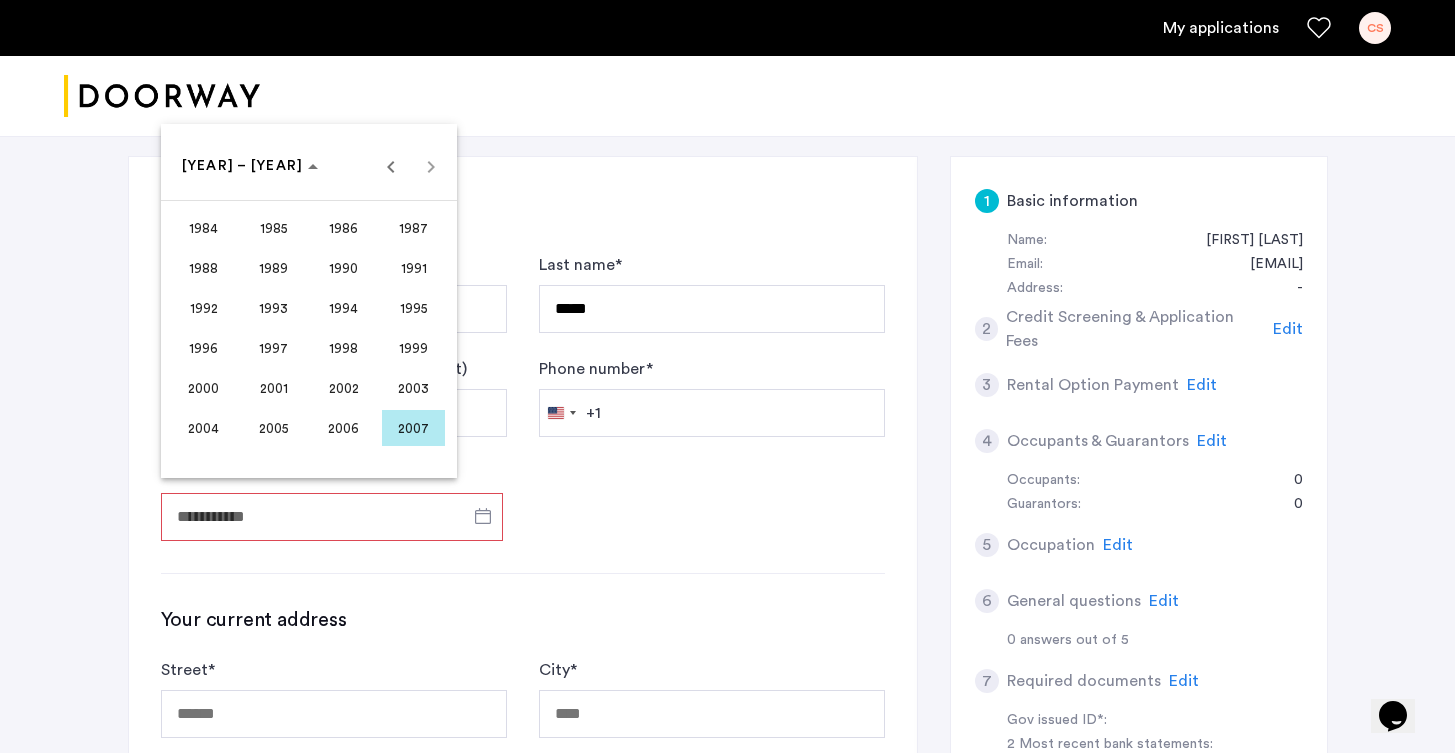 click at bounding box center (727, 376) 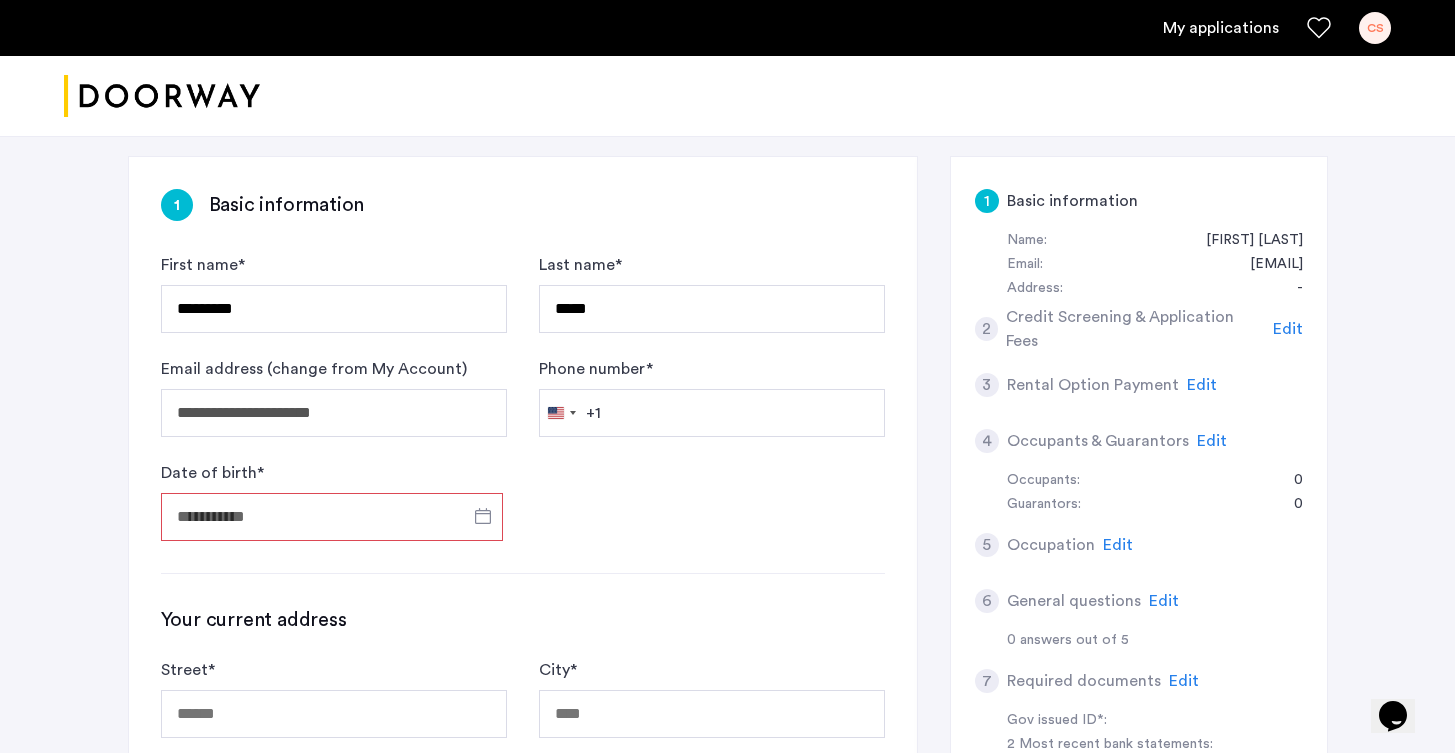 click on "Date of birth  *" at bounding box center [332, 517] 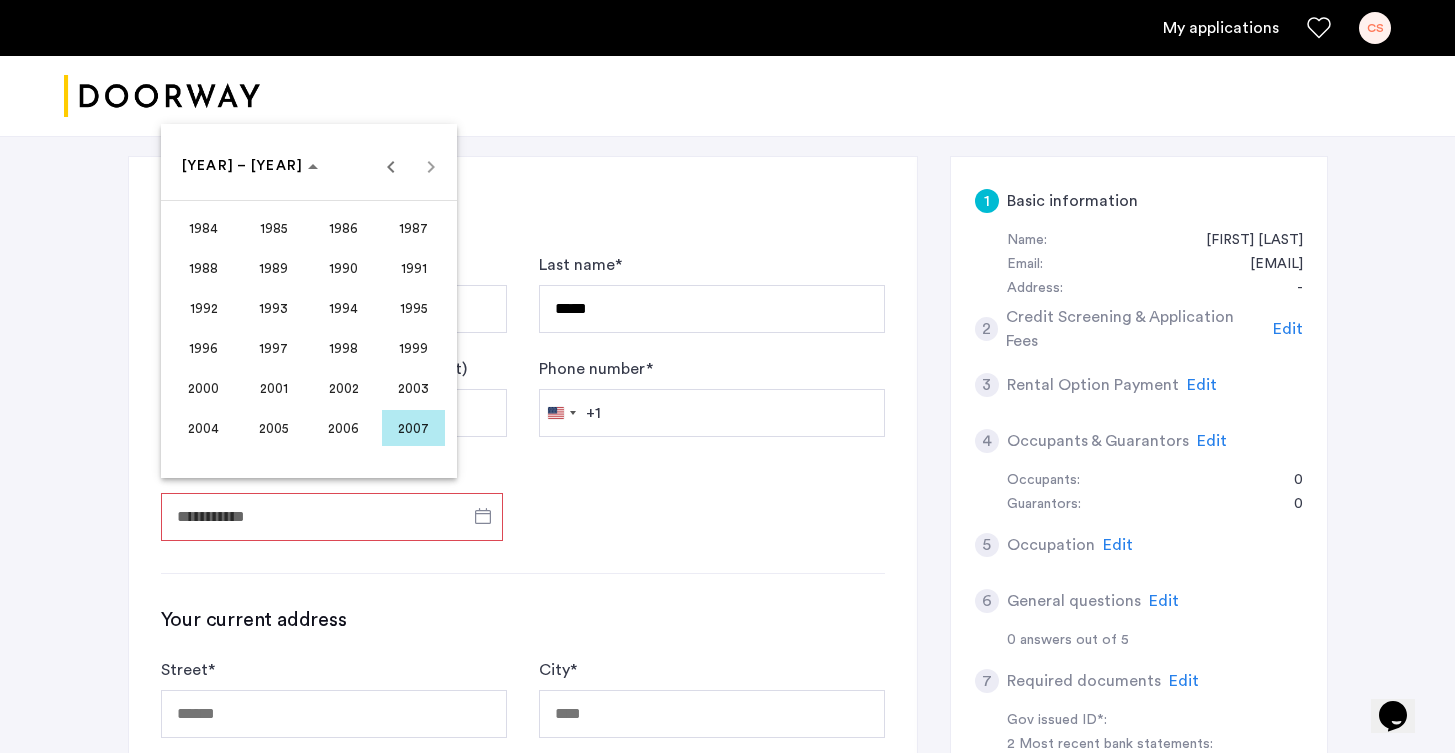 click on "2000" at bounding box center [203, 388] 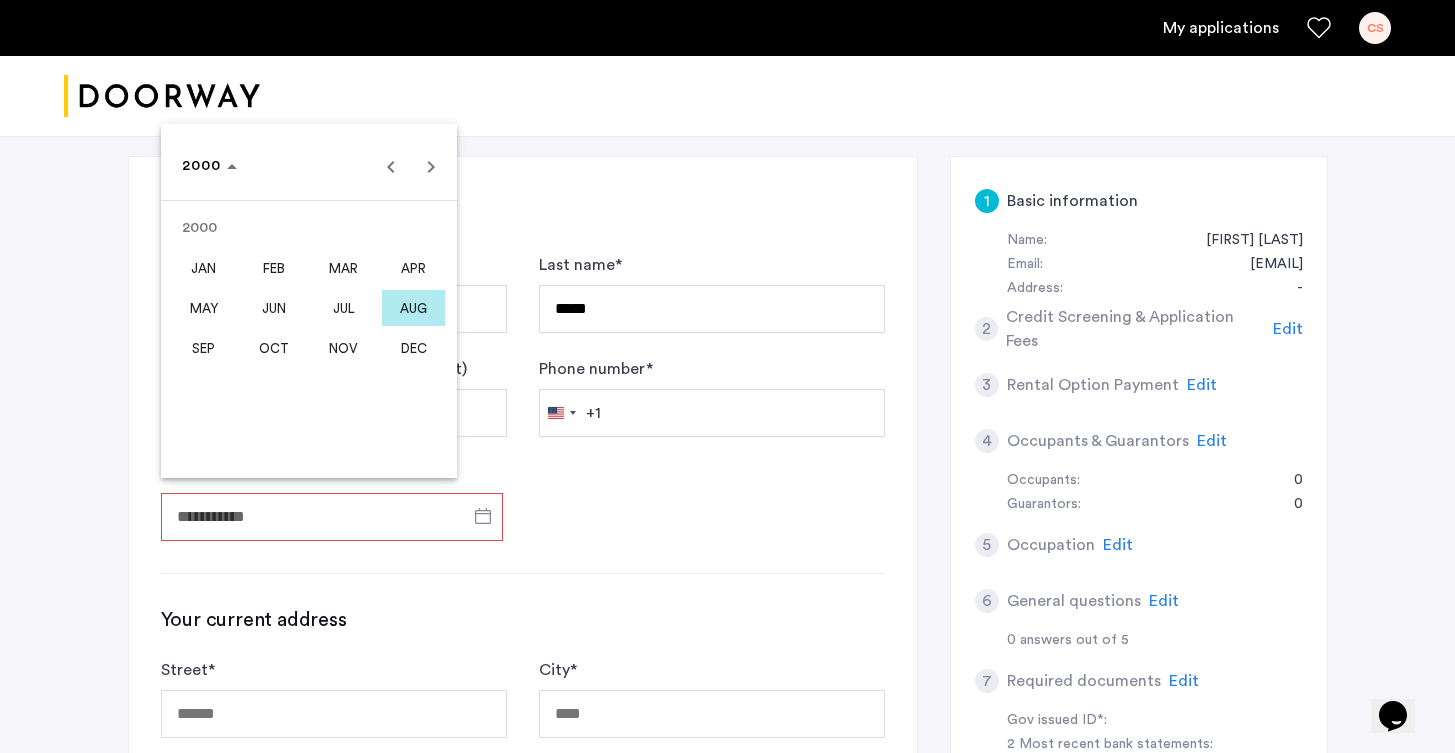click on "APR" at bounding box center [413, 268] 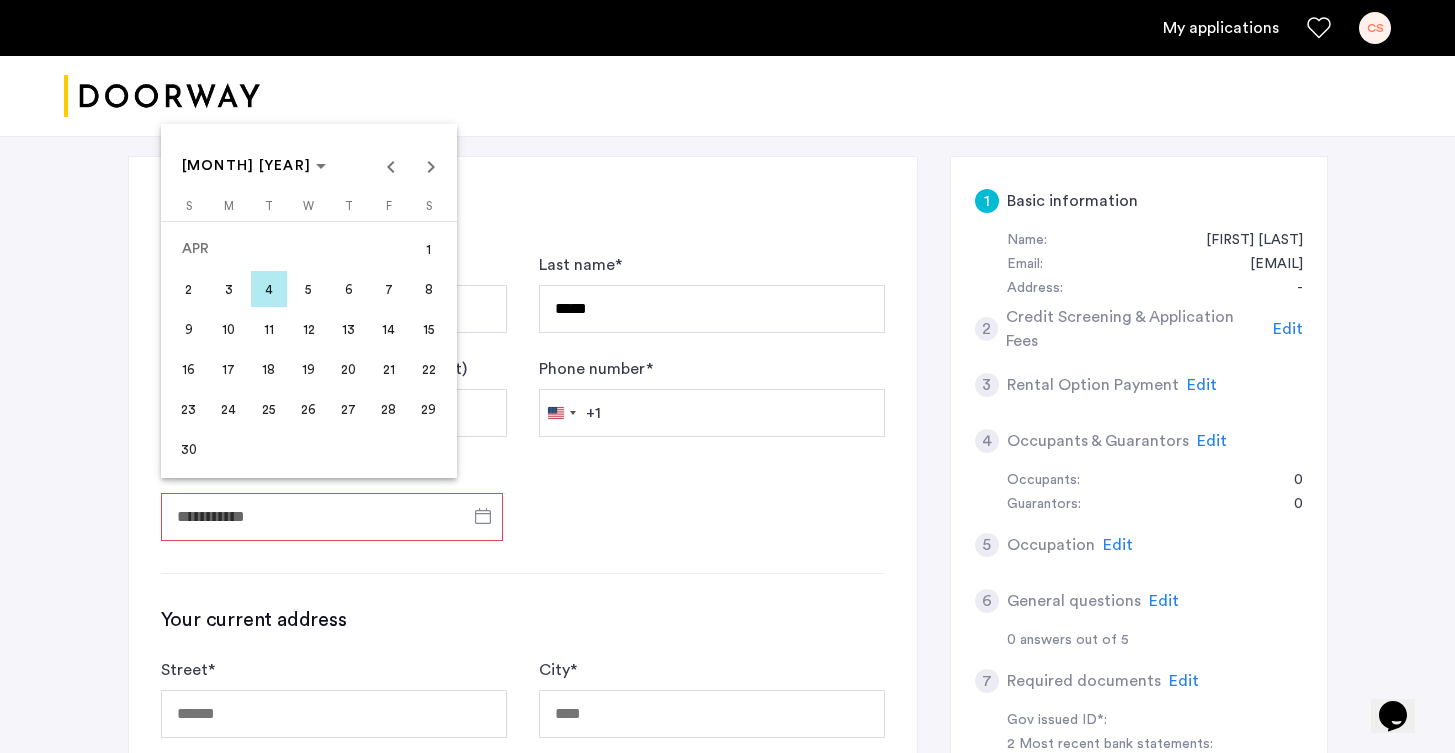 click on "15" at bounding box center [429, 329] 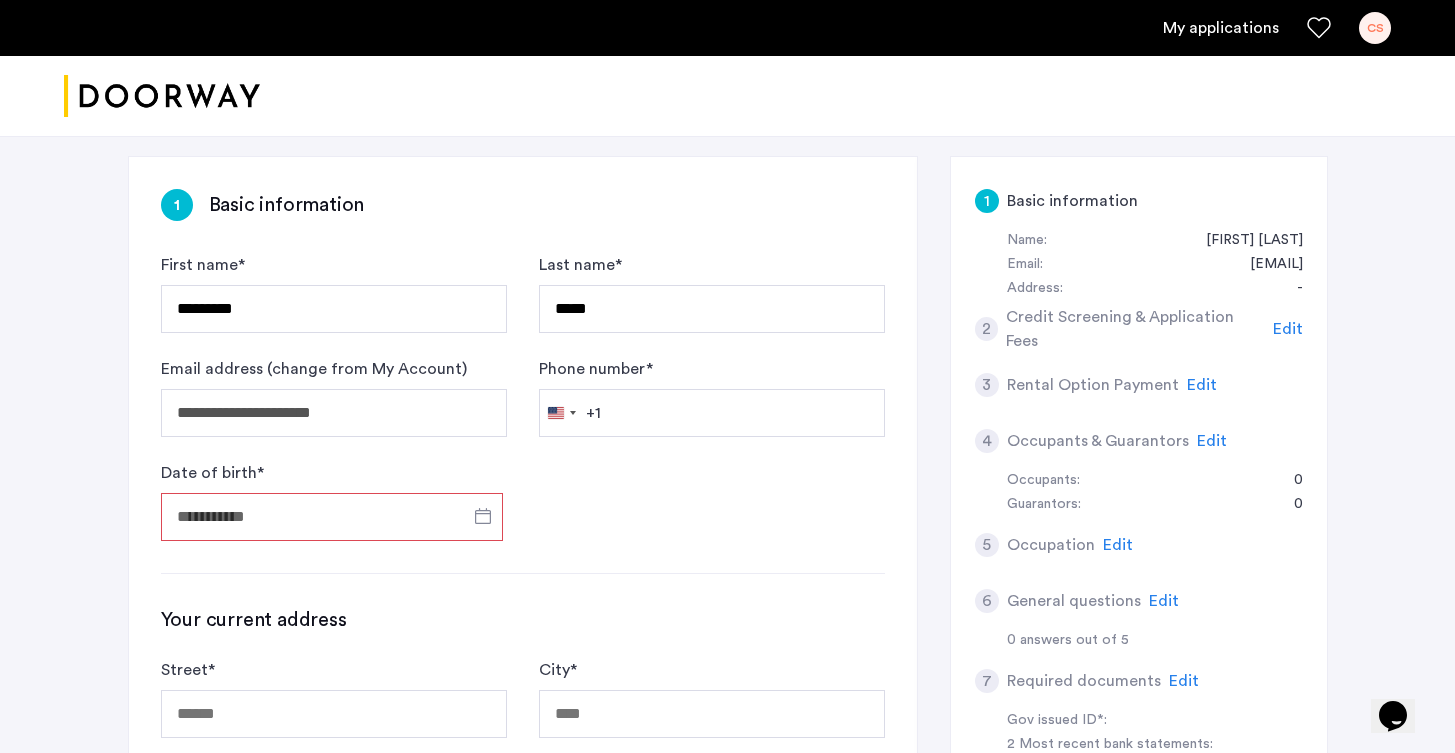 type on "**********" 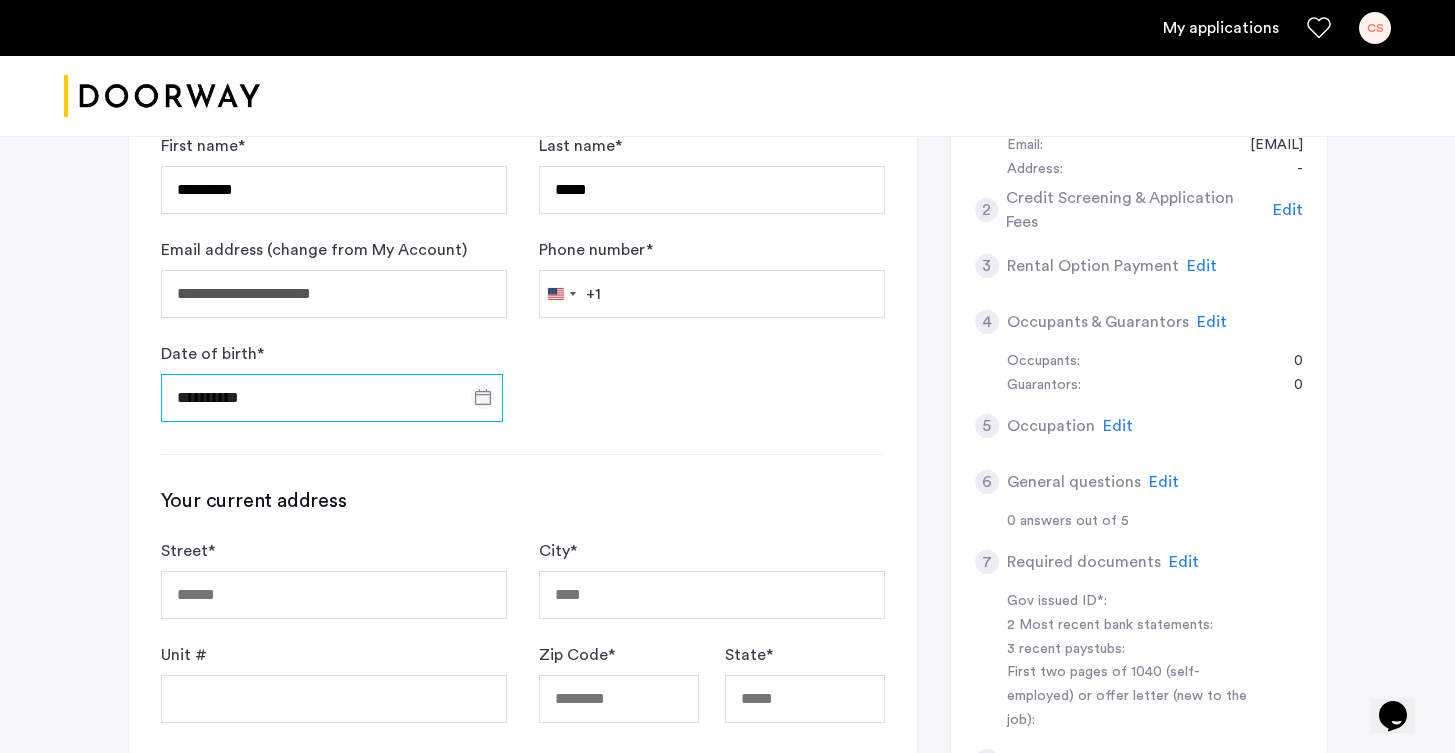 scroll, scrollTop: 469, scrollLeft: 0, axis: vertical 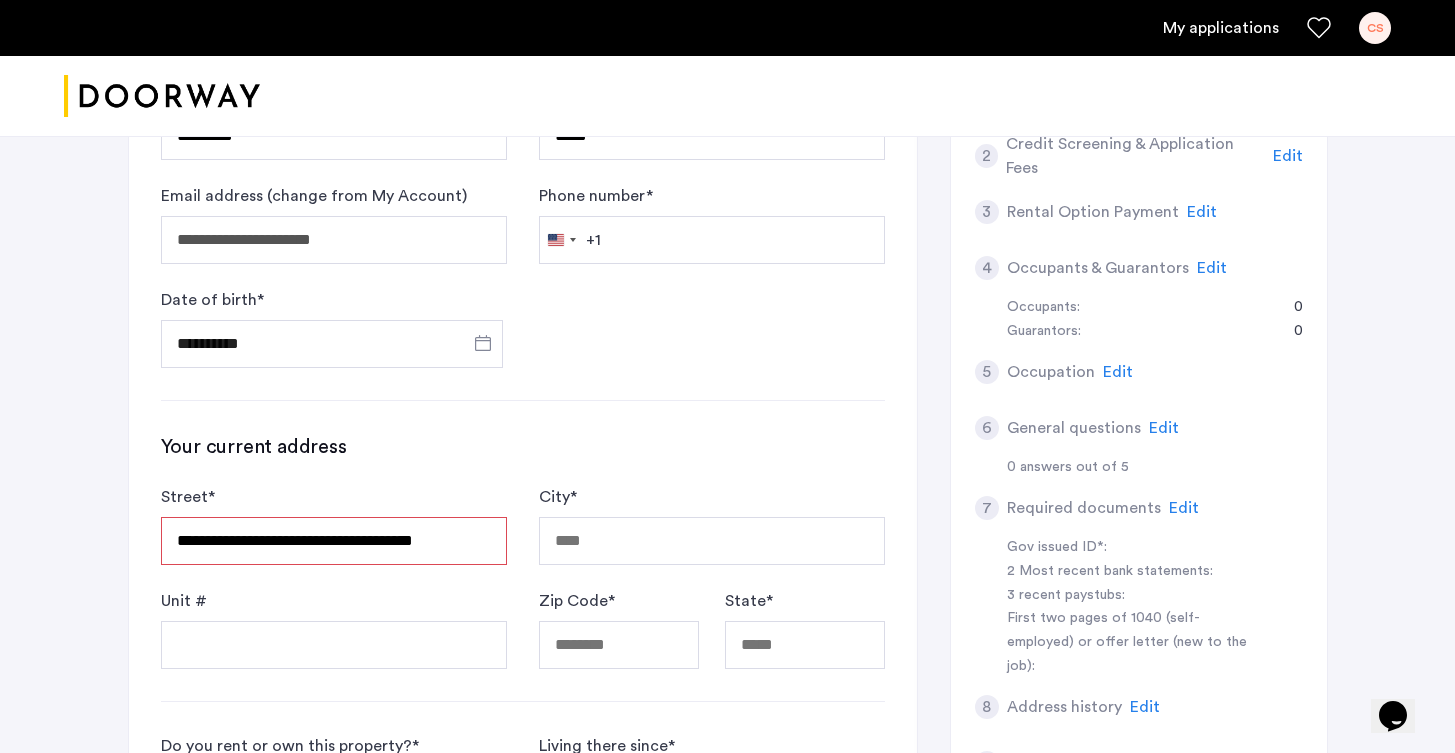 type on "**********" 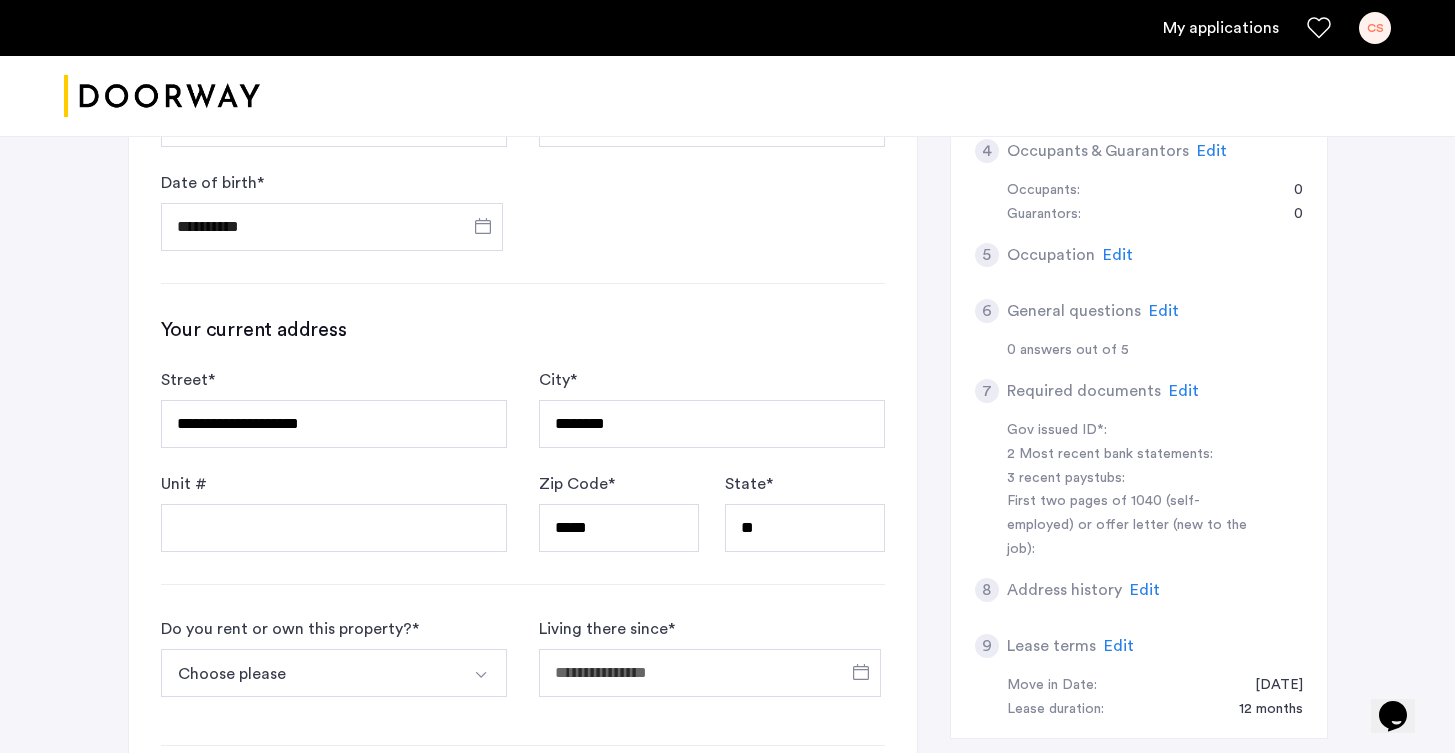 scroll, scrollTop: 591, scrollLeft: 0, axis: vertical 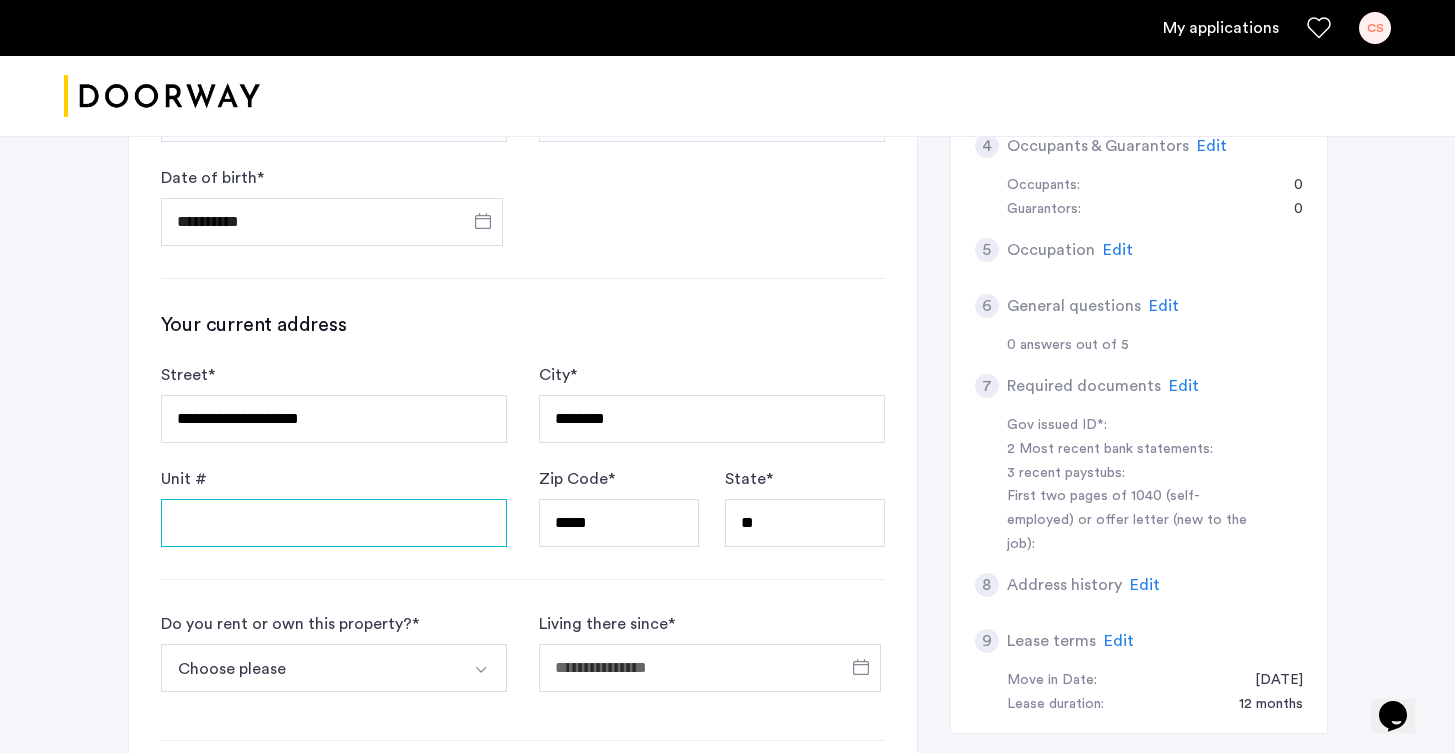 click on "Unit #" at bounding box center (334, 523) 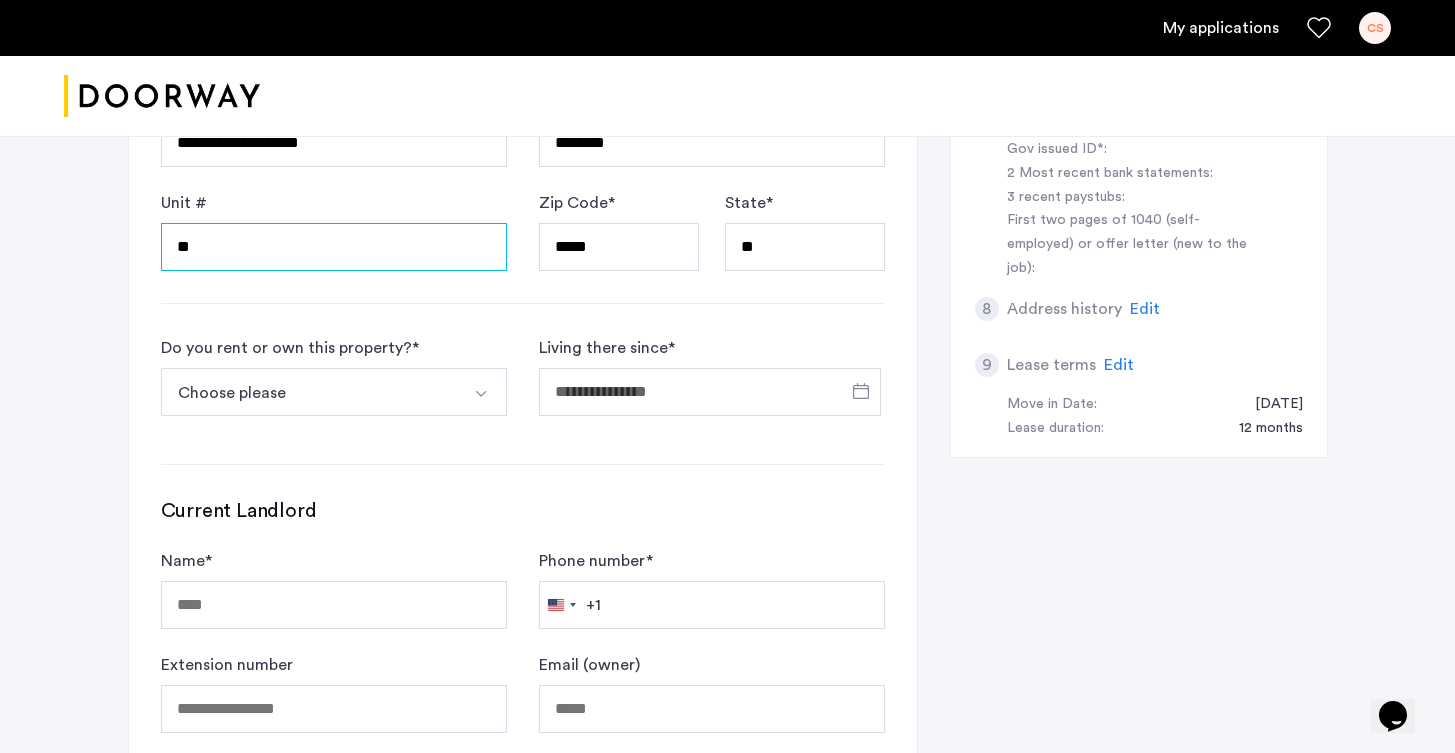 scroll, scrollTop: 868, scrollLeft: 0, axis: vertical 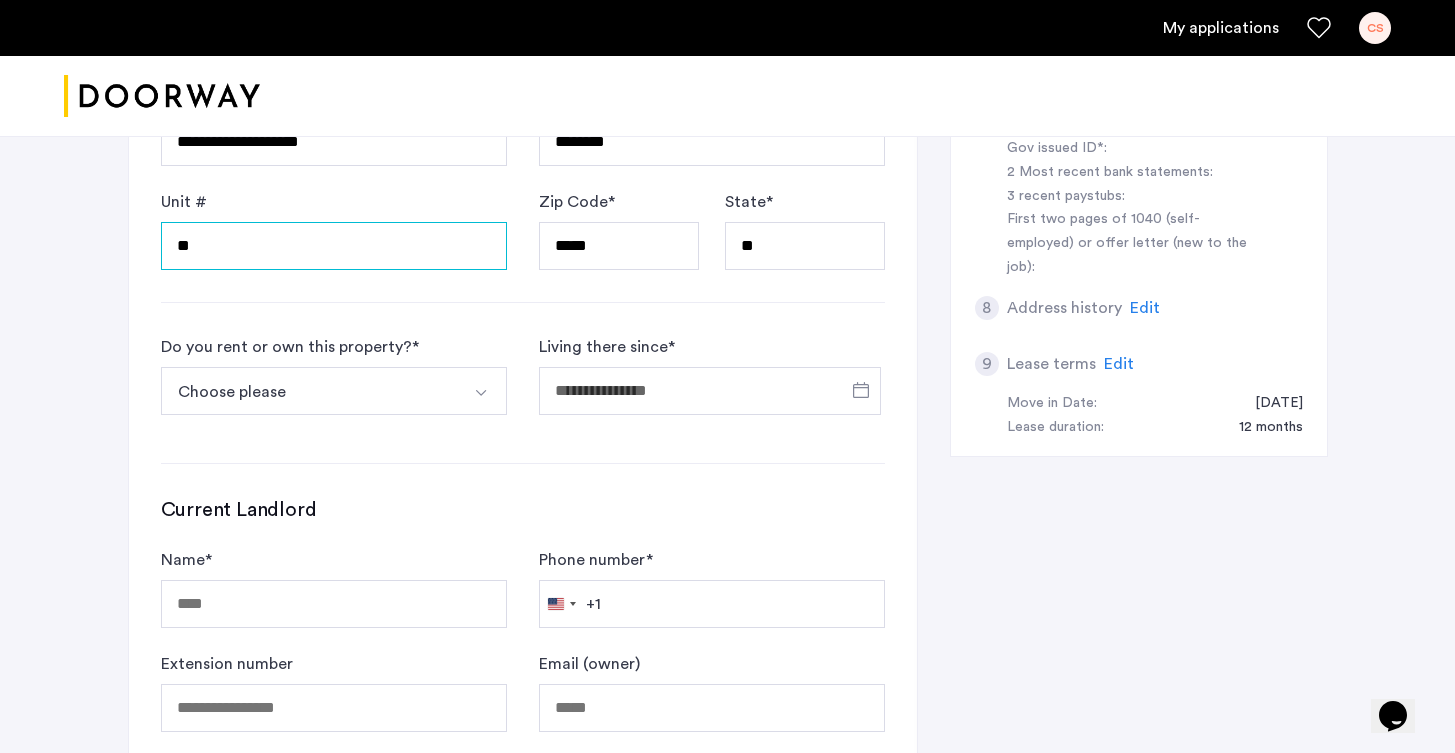 type on "**" 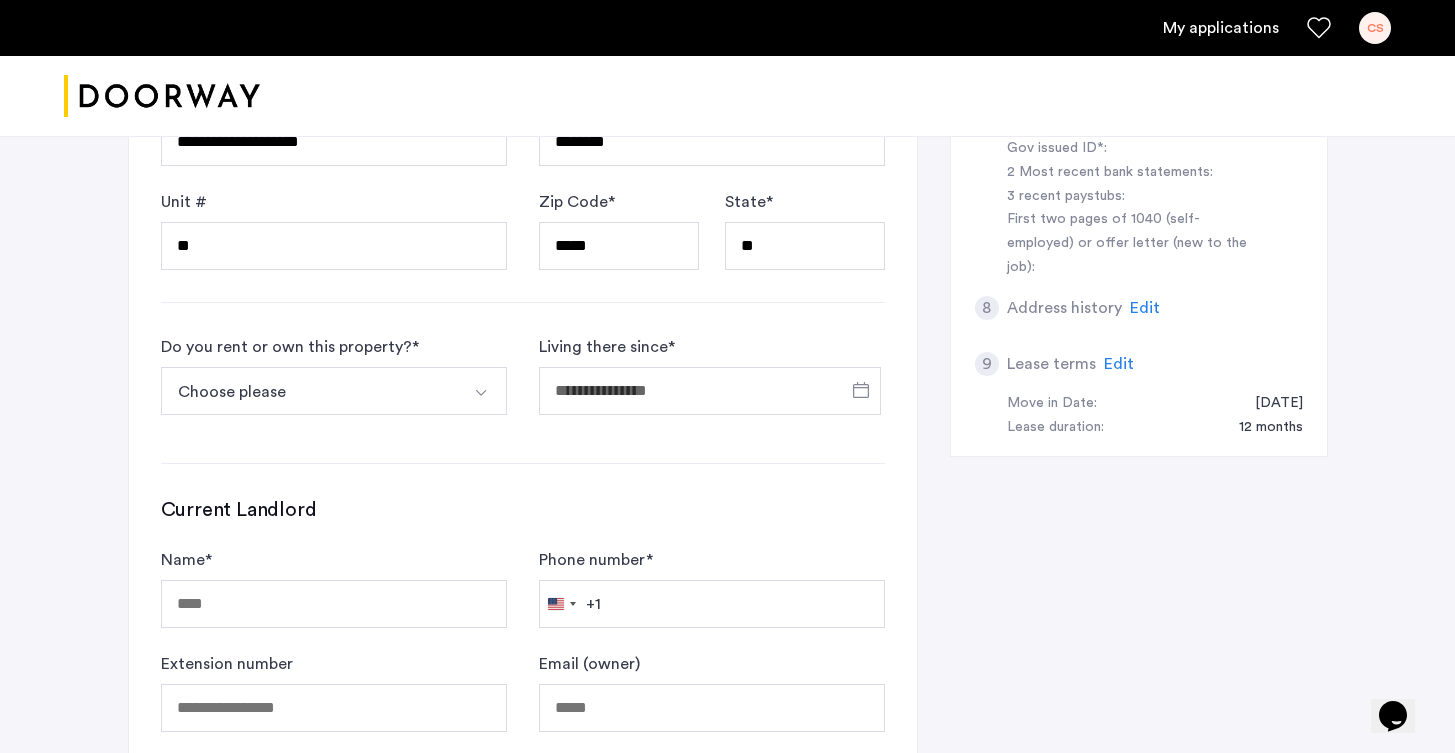 click on "Choose please" at bounding box center [310, 391] 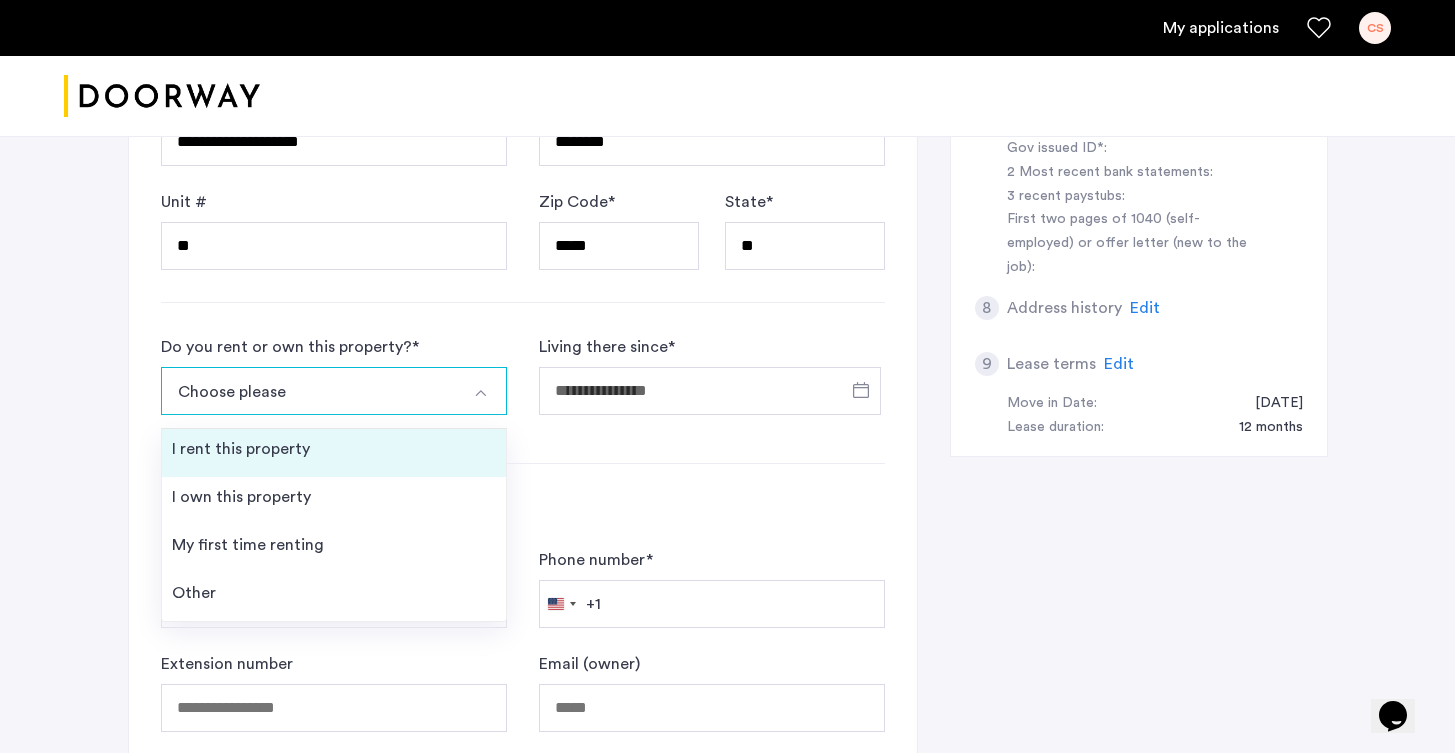click on "I rent this property" at bounding box center [334, 453] 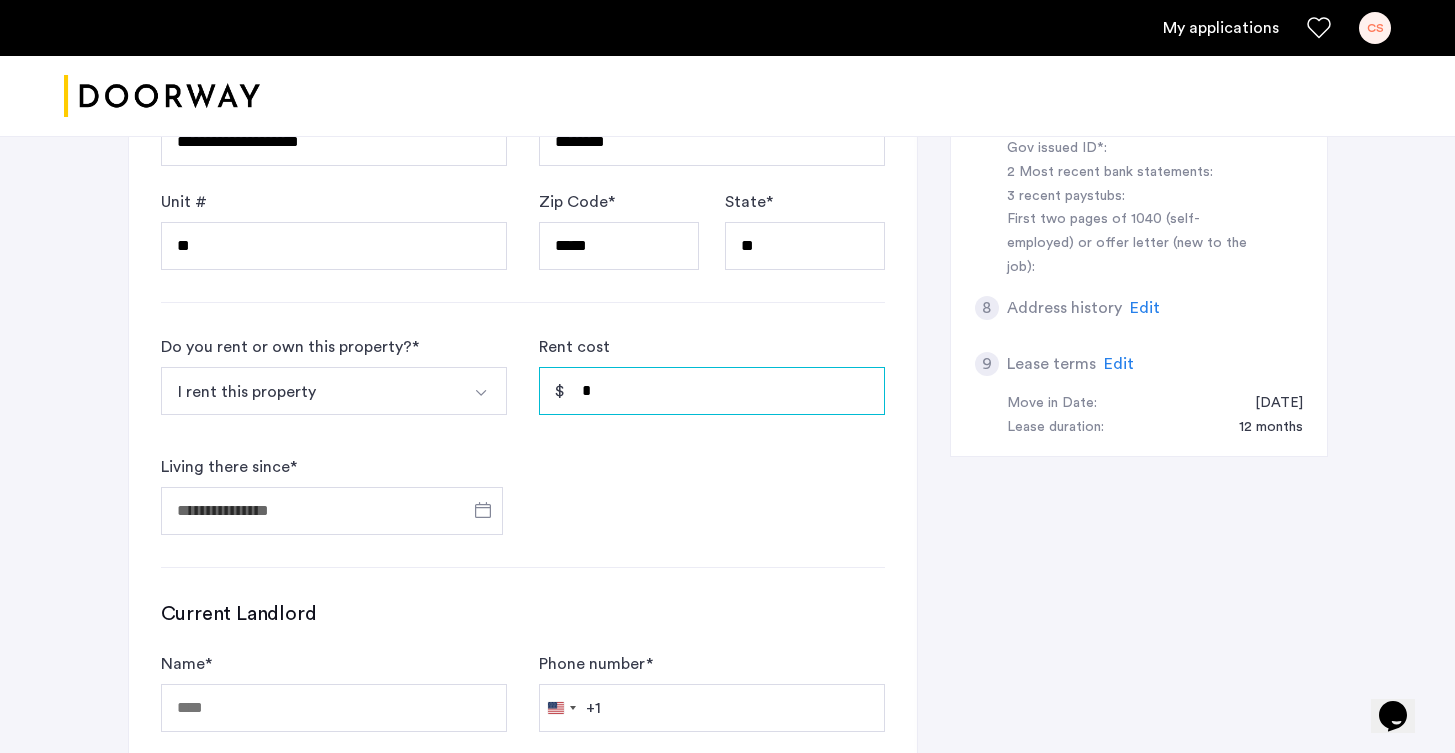 click on "*" at bounding box center (712, 391) 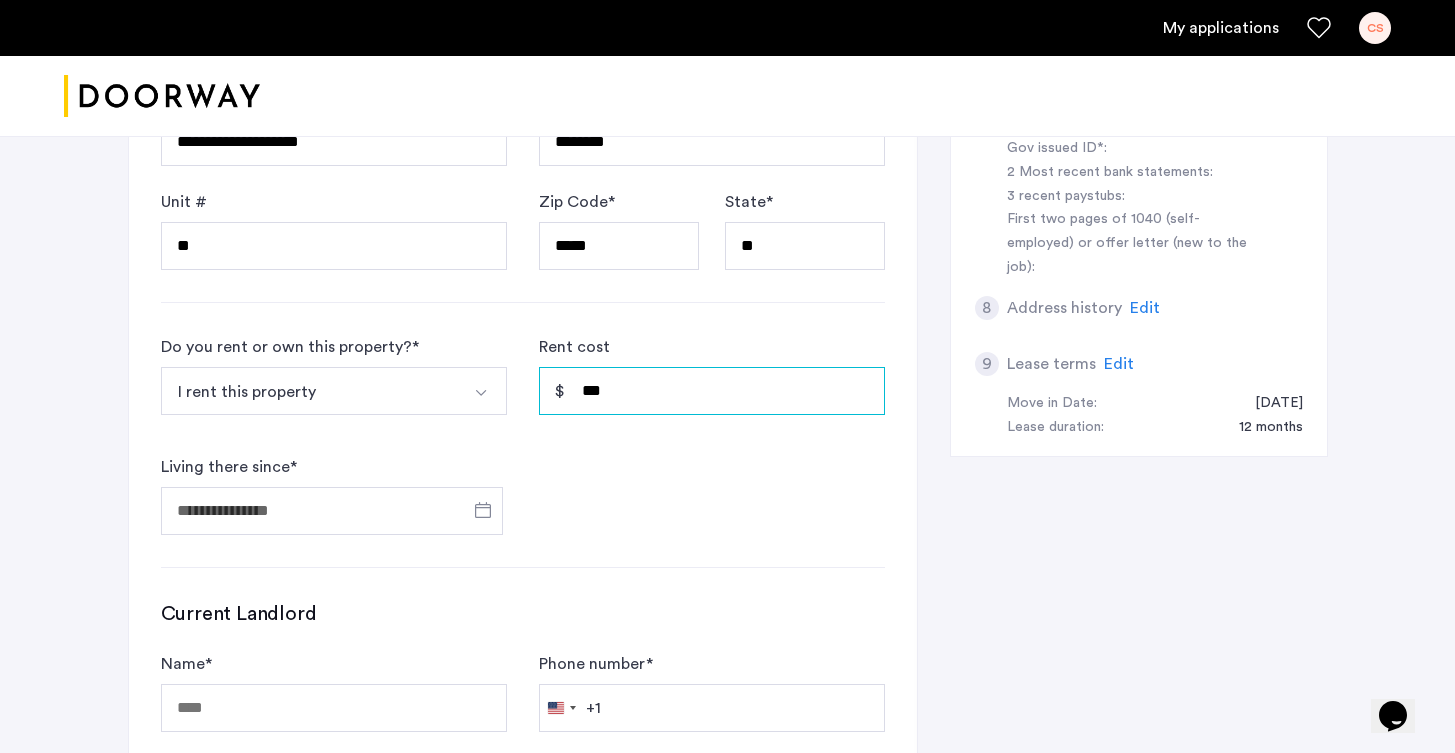 type on "*****" 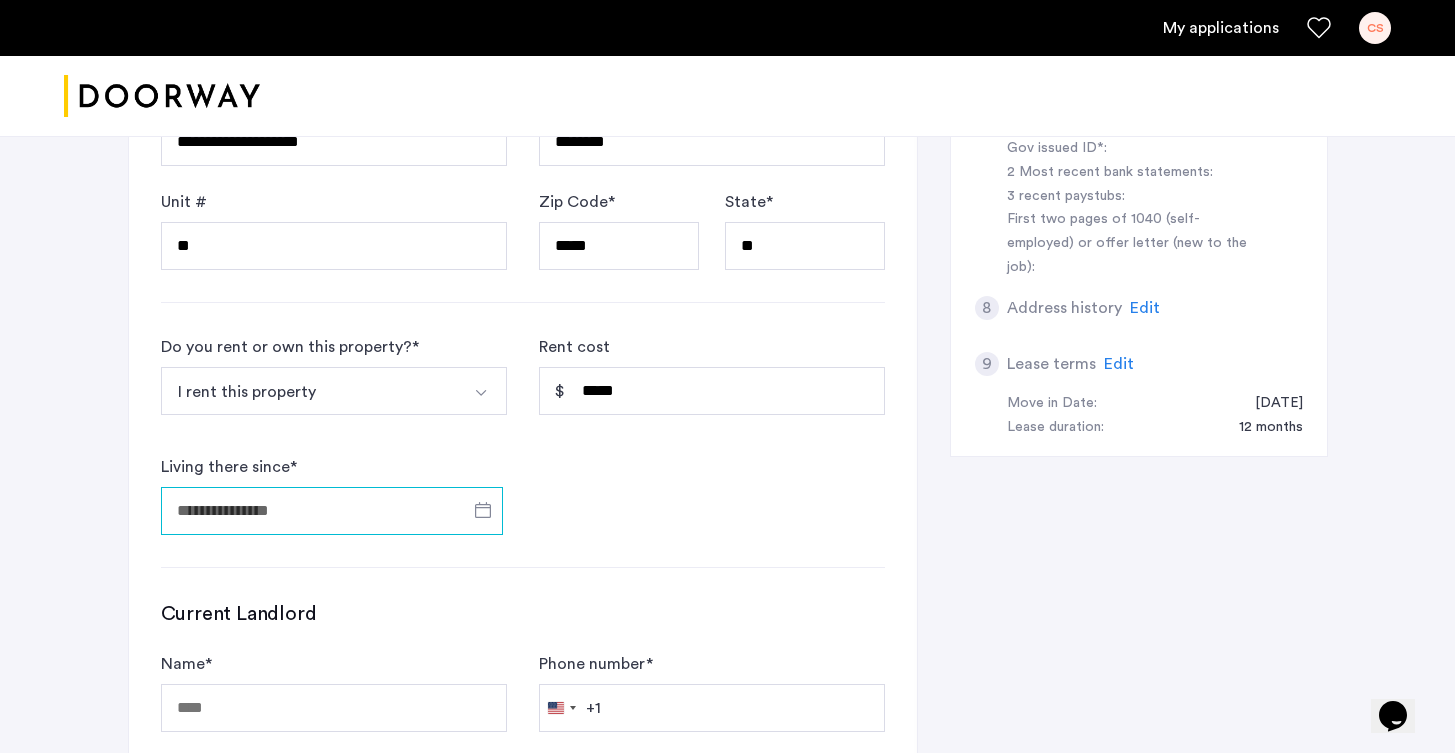 click on "Living there since  *" at bounding box center (332, 511) 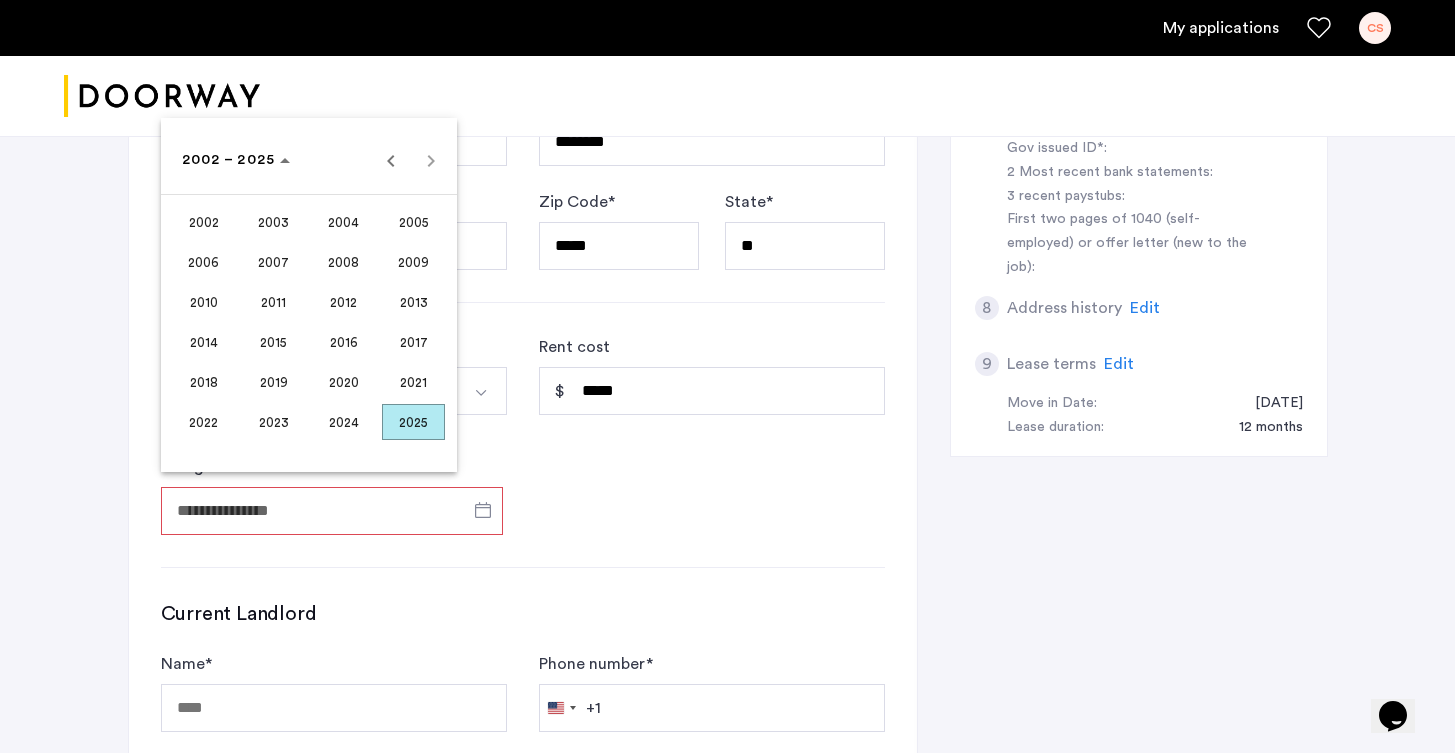 click on "2025" at bounding box center [413, 422] 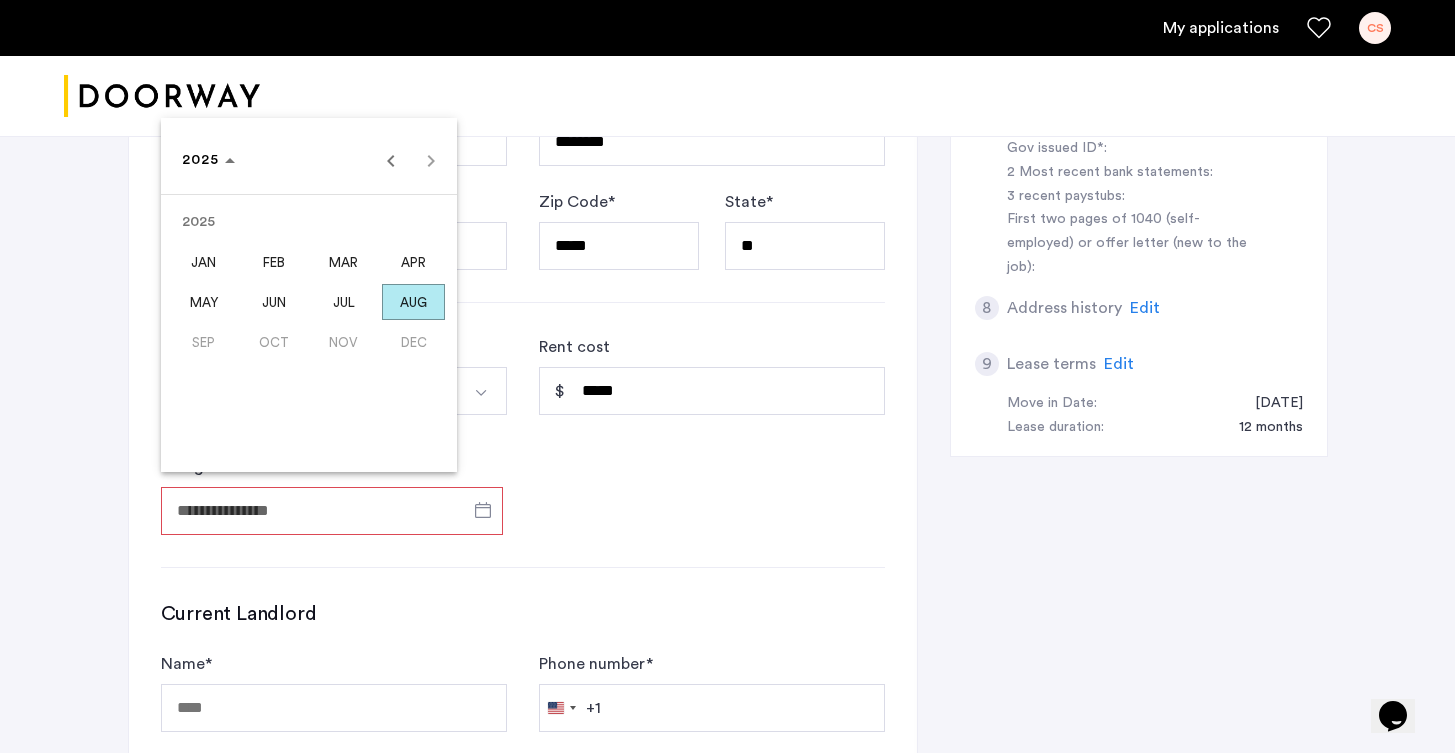 click on "MAY" at bounding box center (203, 302) 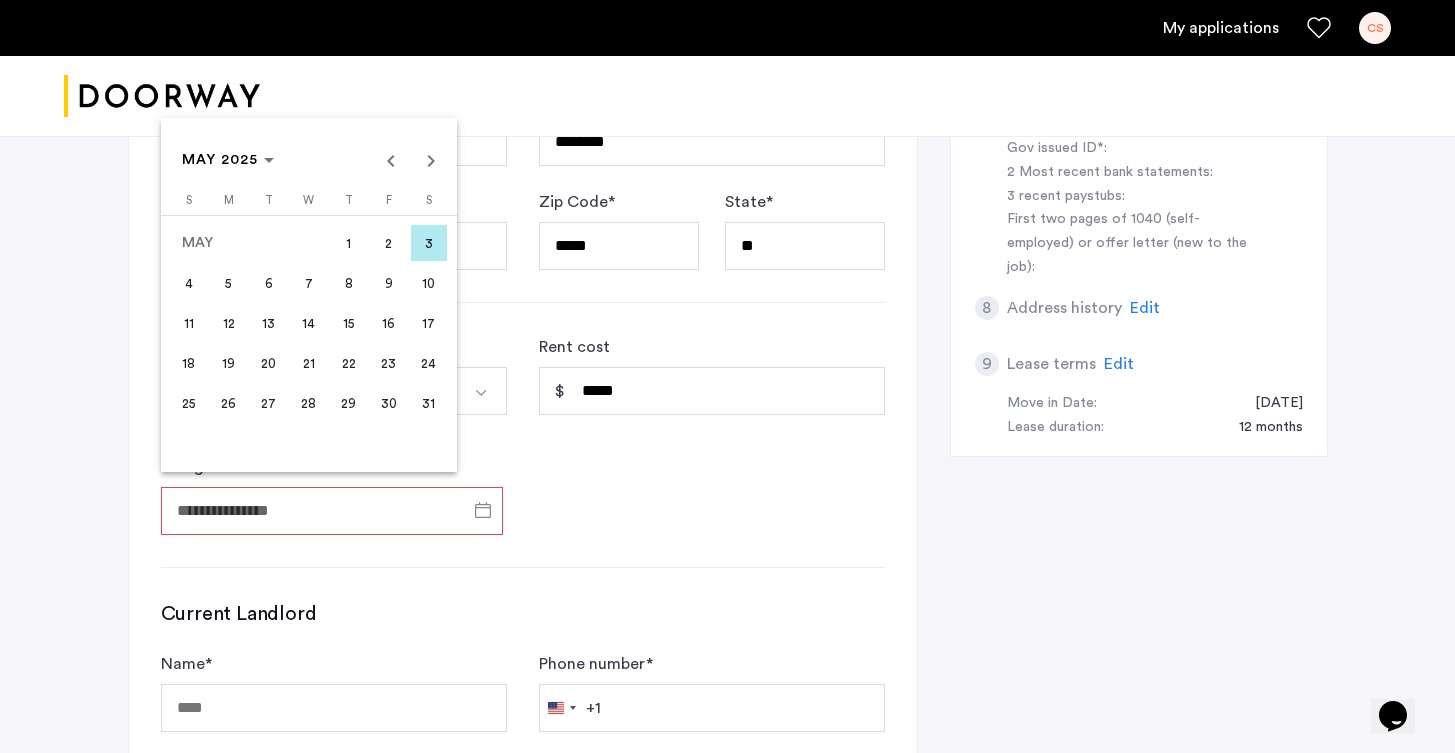 click on "15" at bounding box center [349, 323] 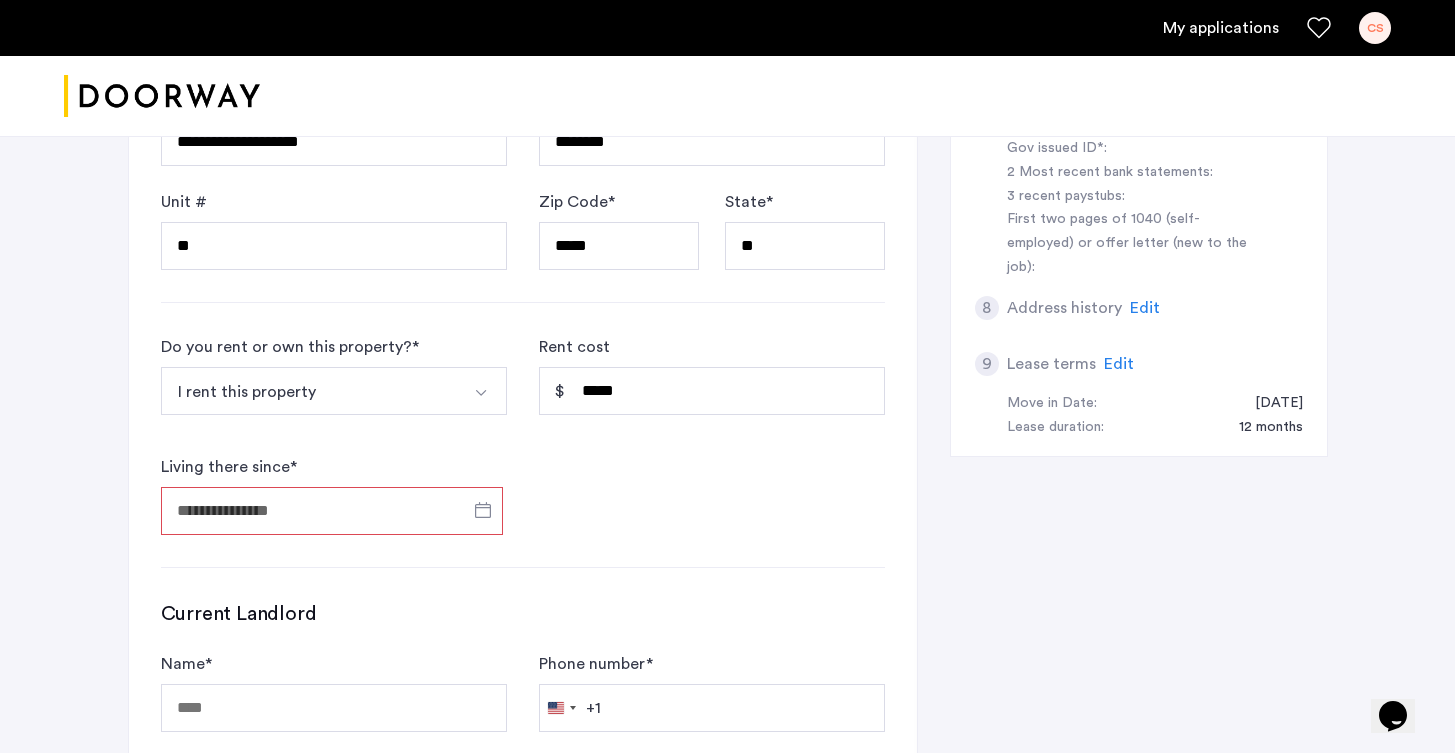 type on "**********" 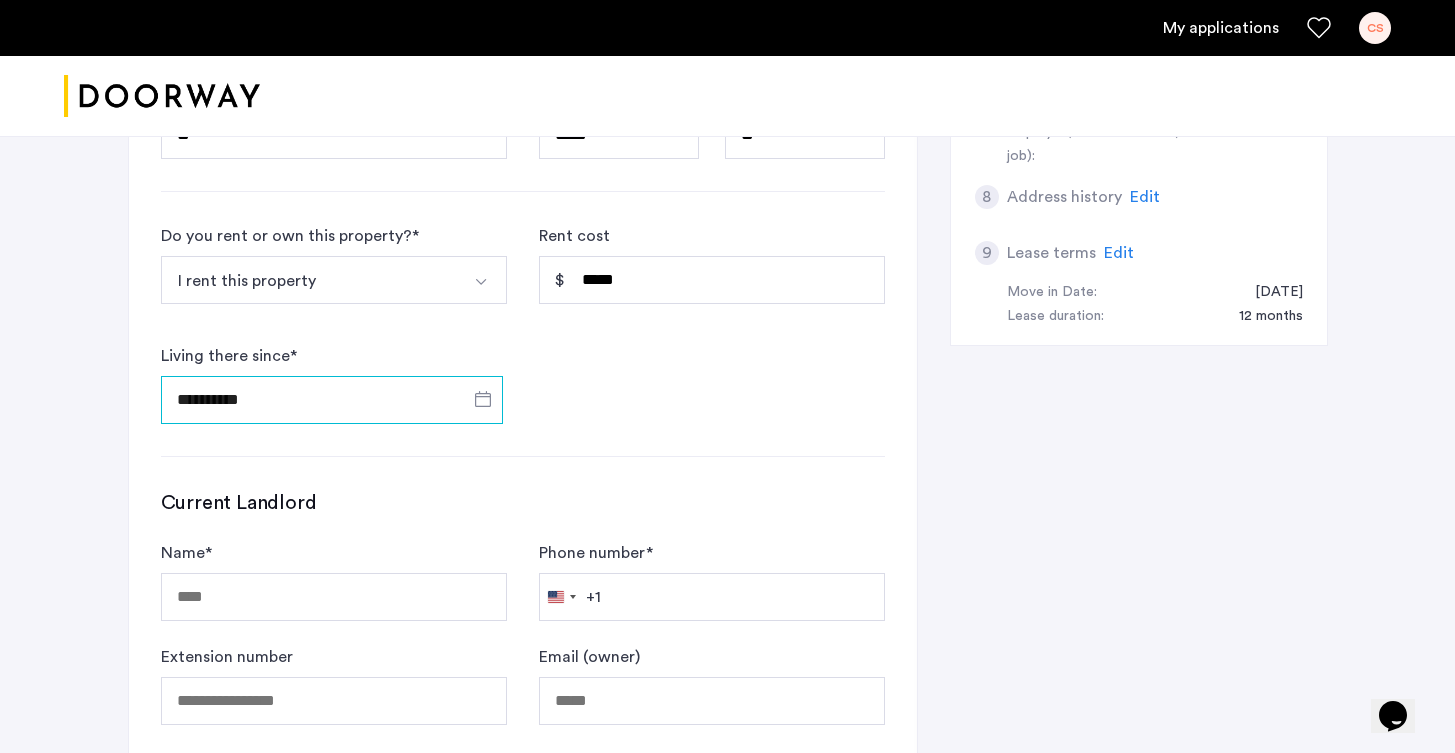 scroll, scrollTop: 1009, scrollLeft: 0, axis: vertical 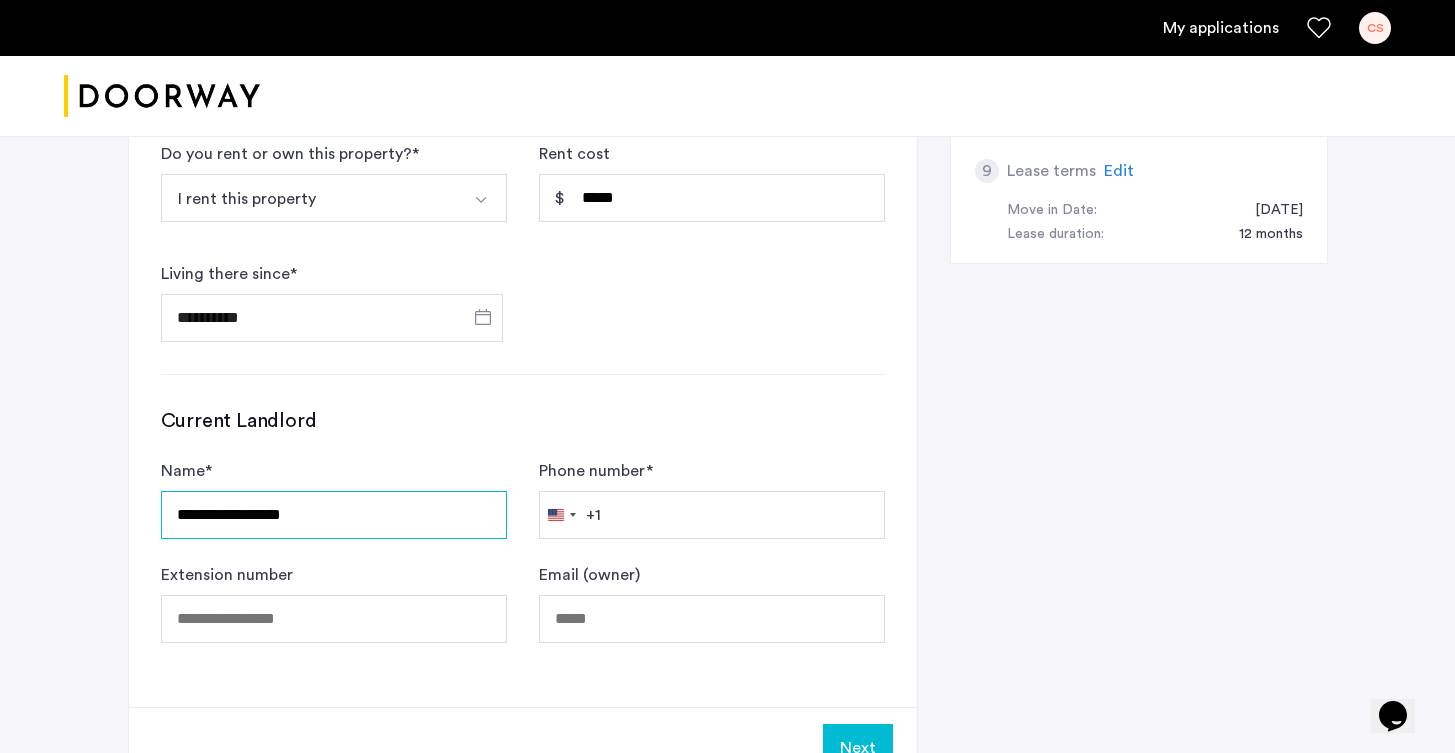 type on "**********" 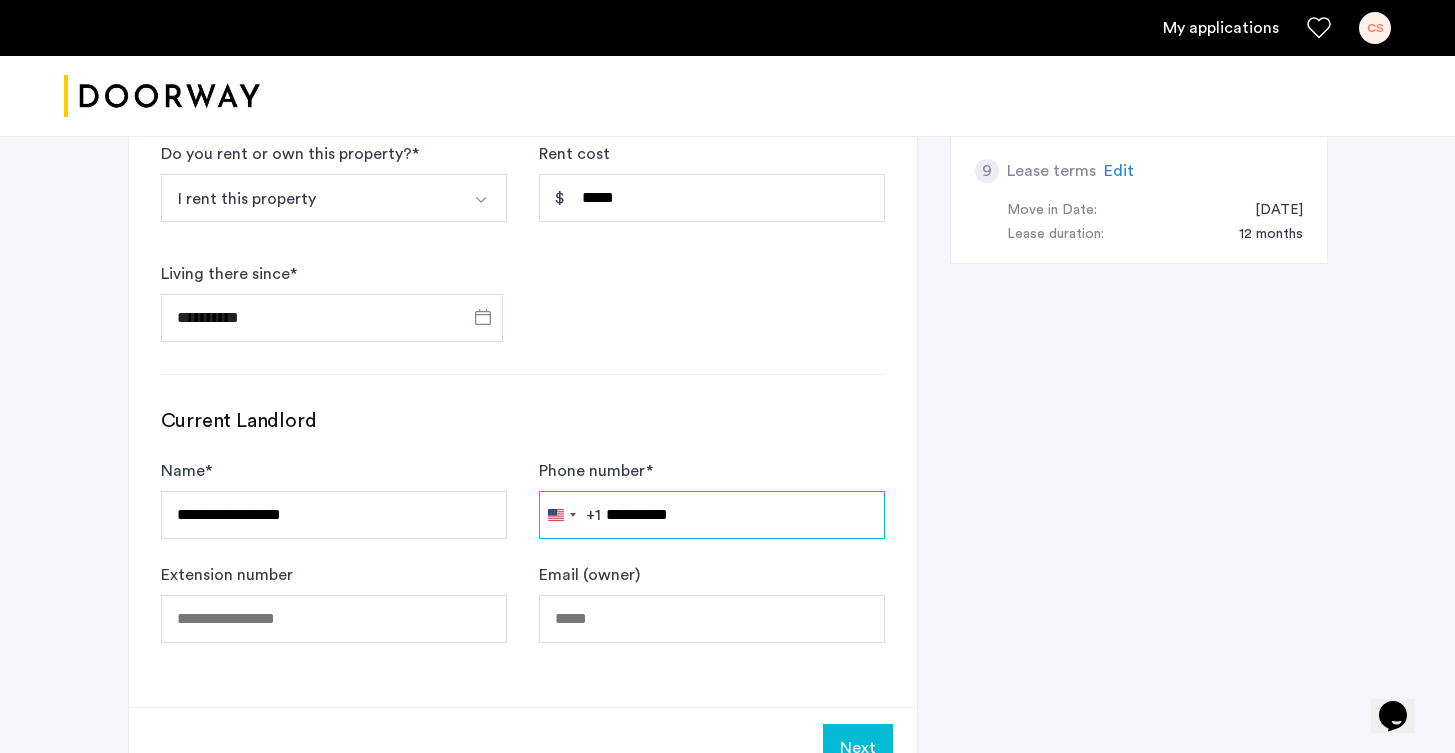 type on "**********" 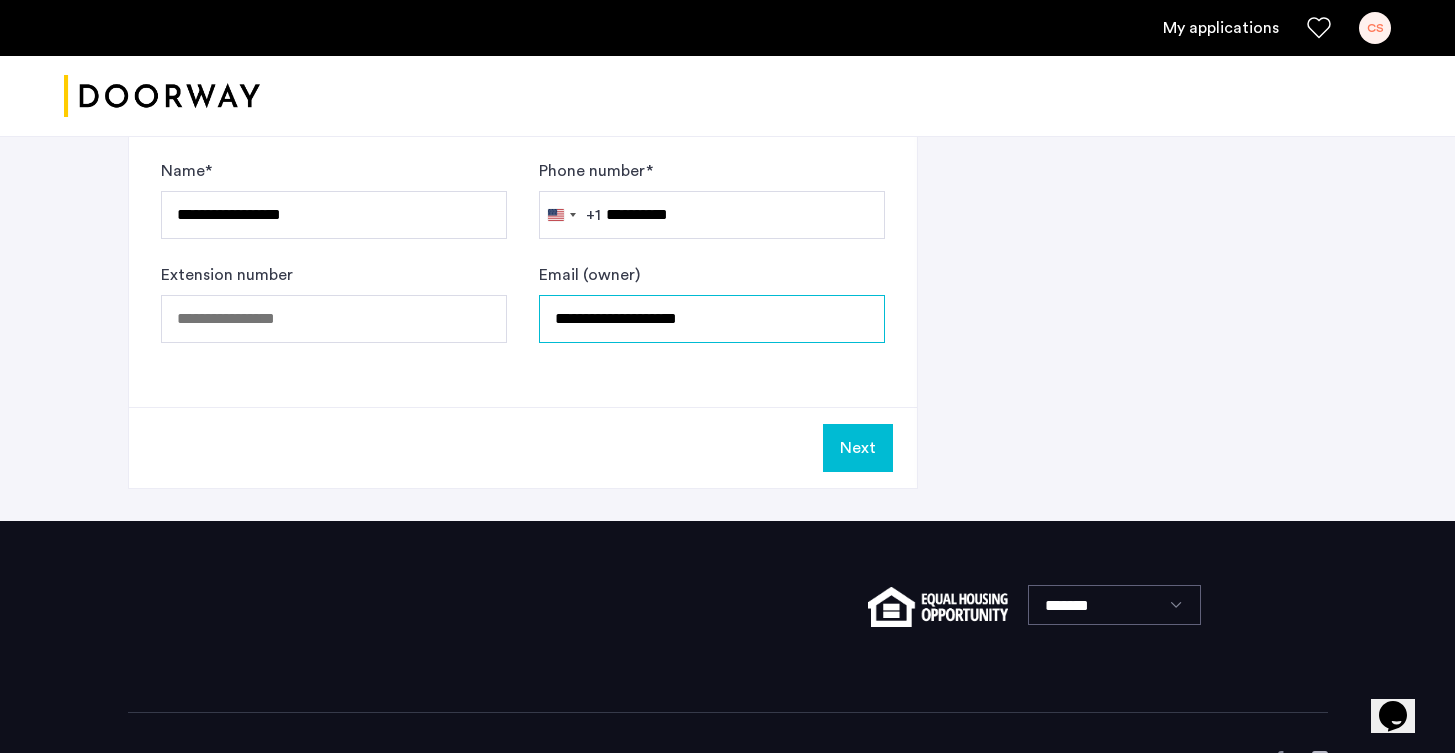 scroll, scrollTop: 1370, scrollLeft: 0, axis: vertical 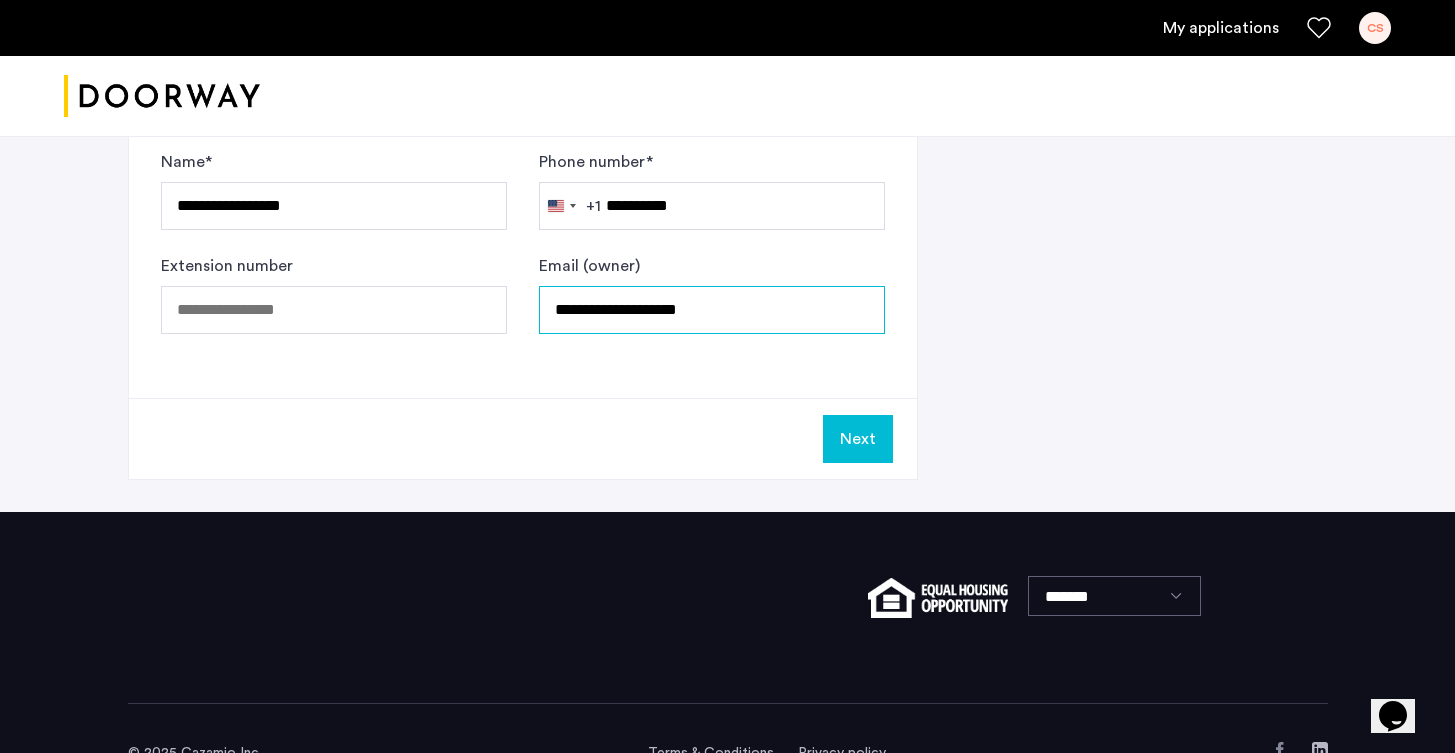 type on "**********" 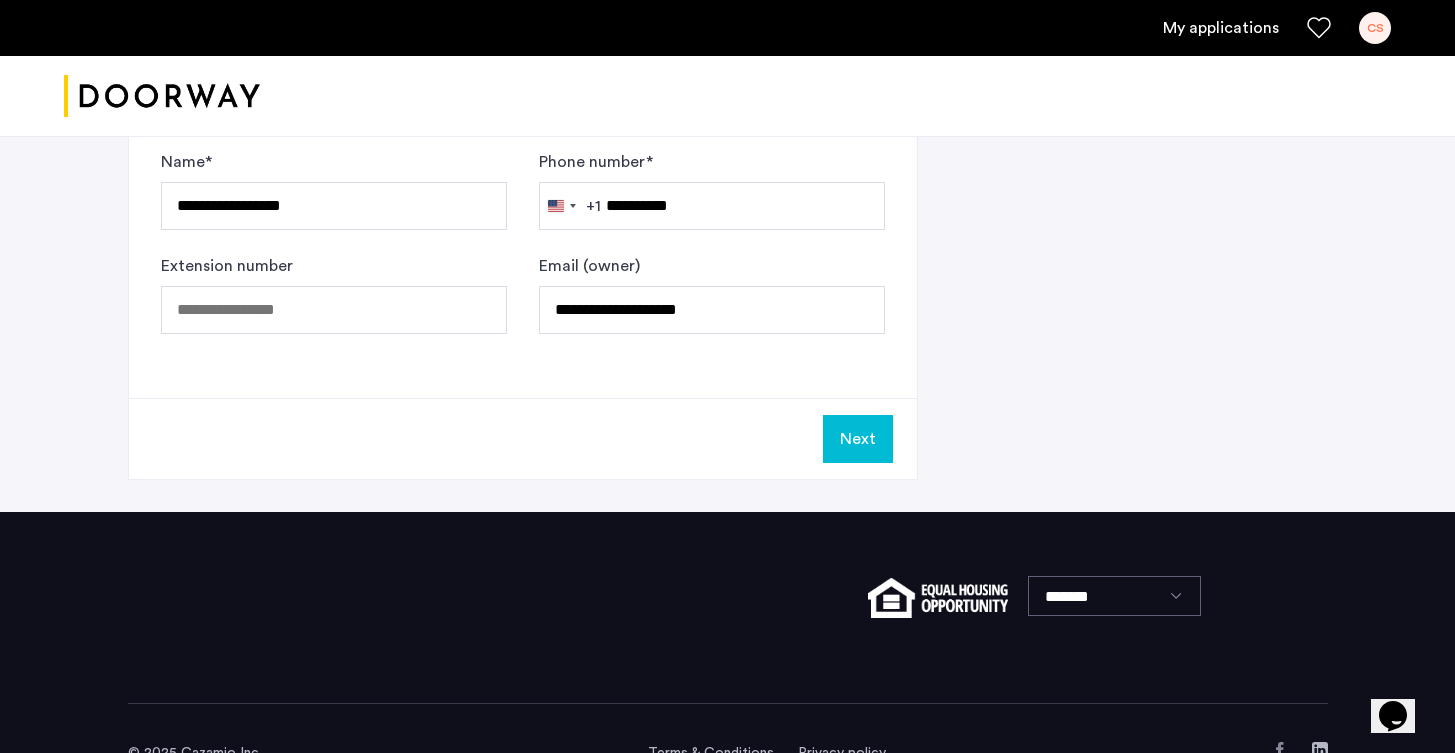 click on "Next" 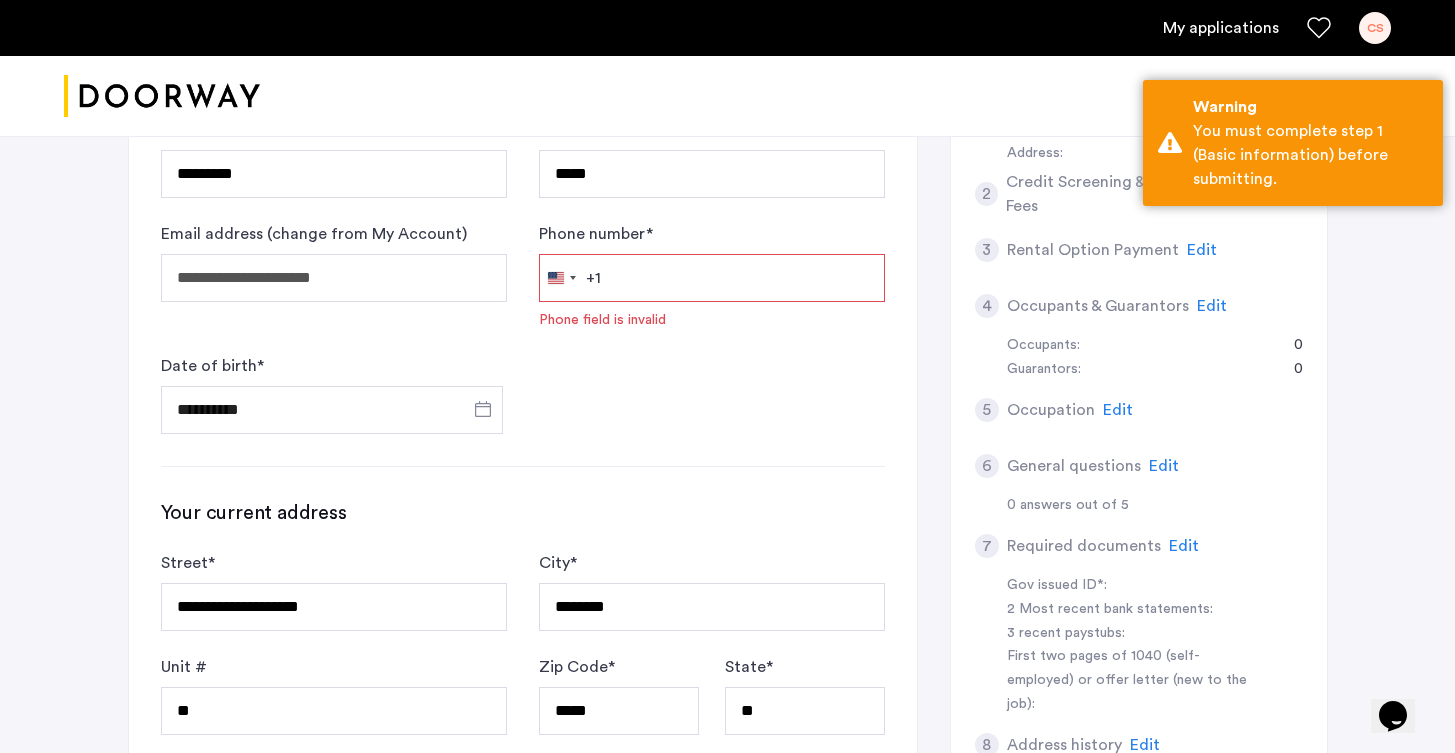 scroll, scrollTop: 421, scrollLeft: 0, axis: vertical 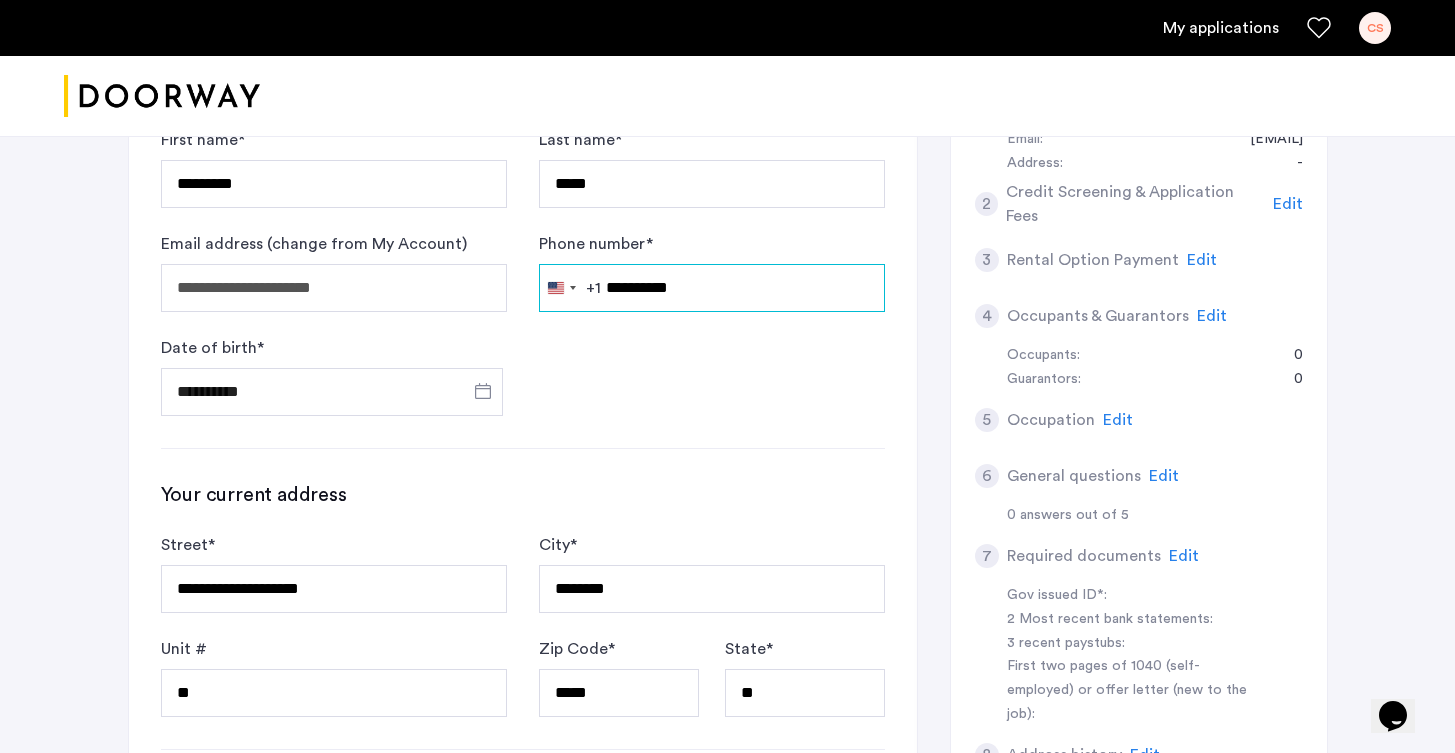 type on "**********" 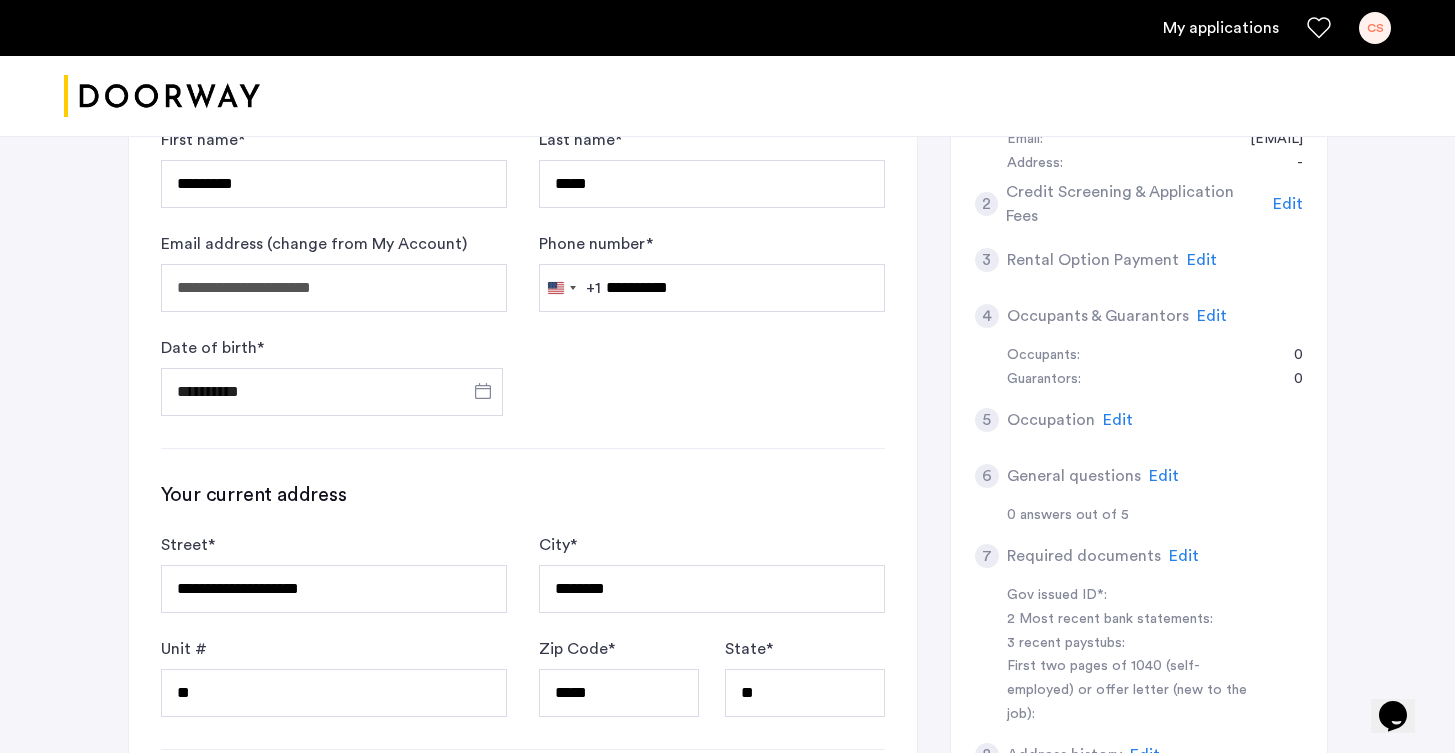click on "[FIRST] [LAST]" 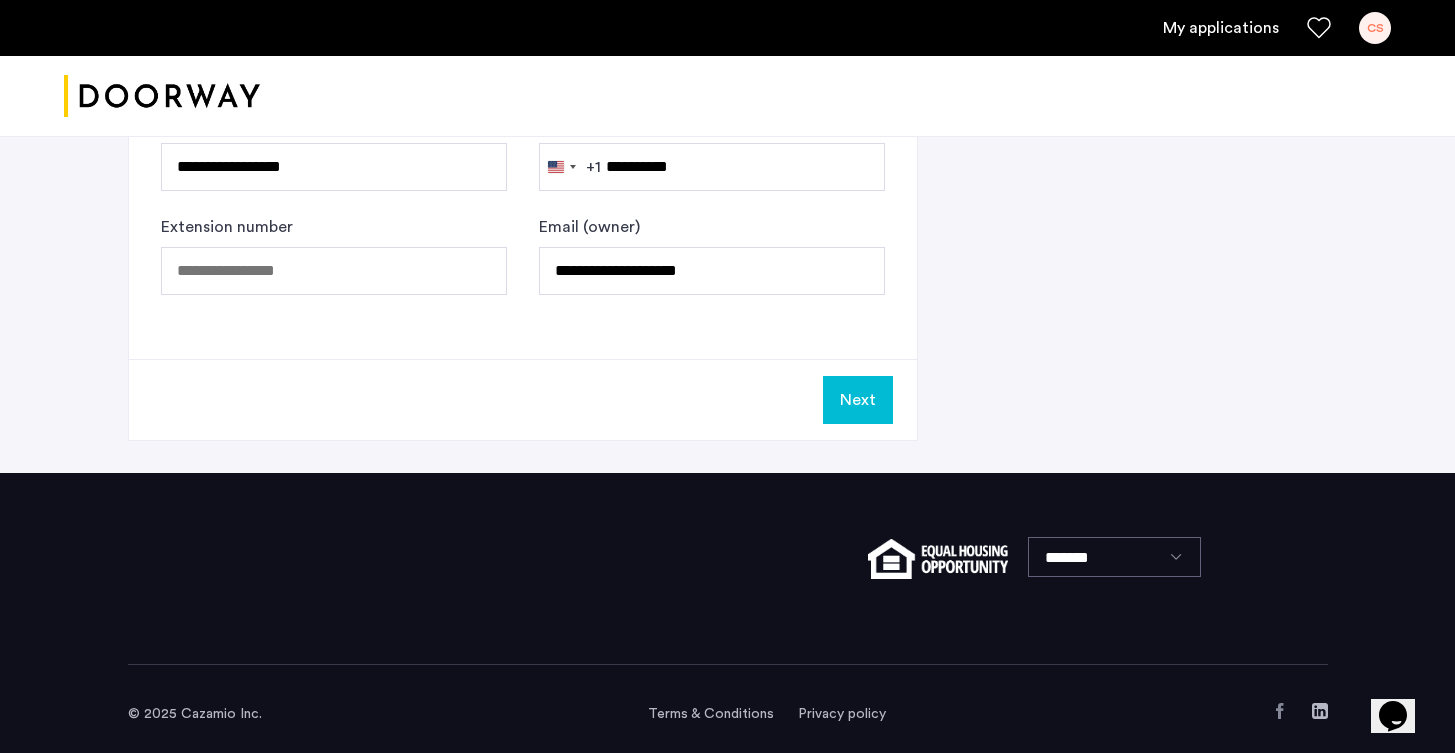 scroll, scrollTop: 1410, scrollLeft: 0, axis: vertical 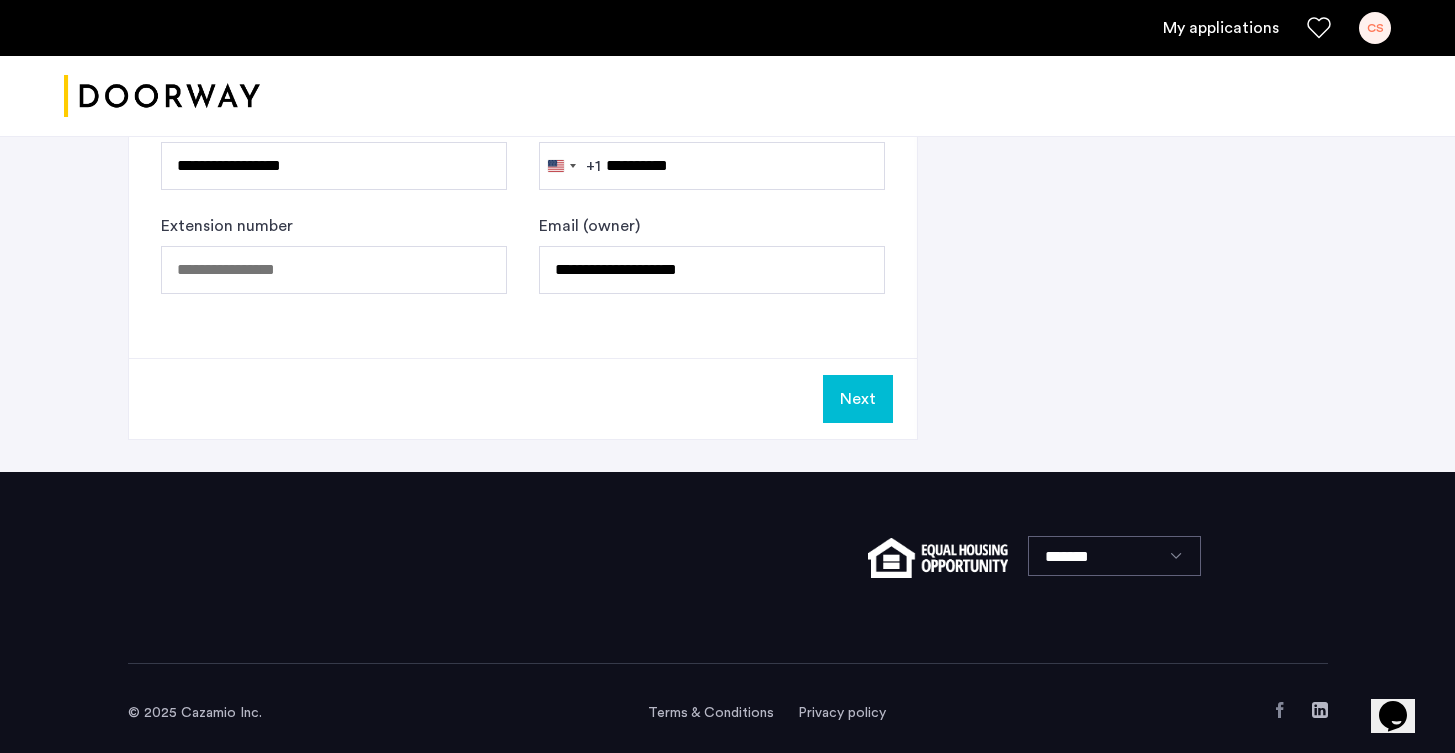 click on "Next" 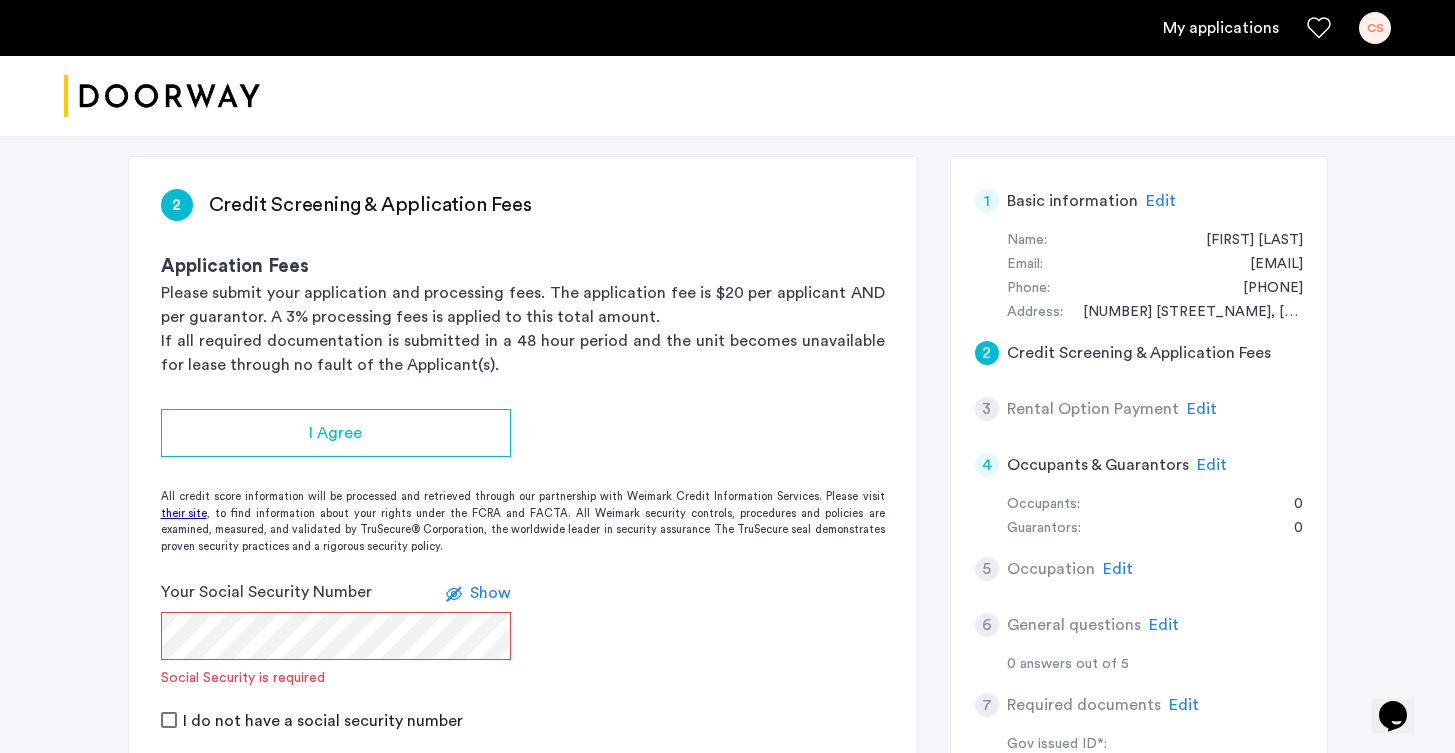 scroll, scrollTop: 318, scrollLeft: 0, axis: vertical 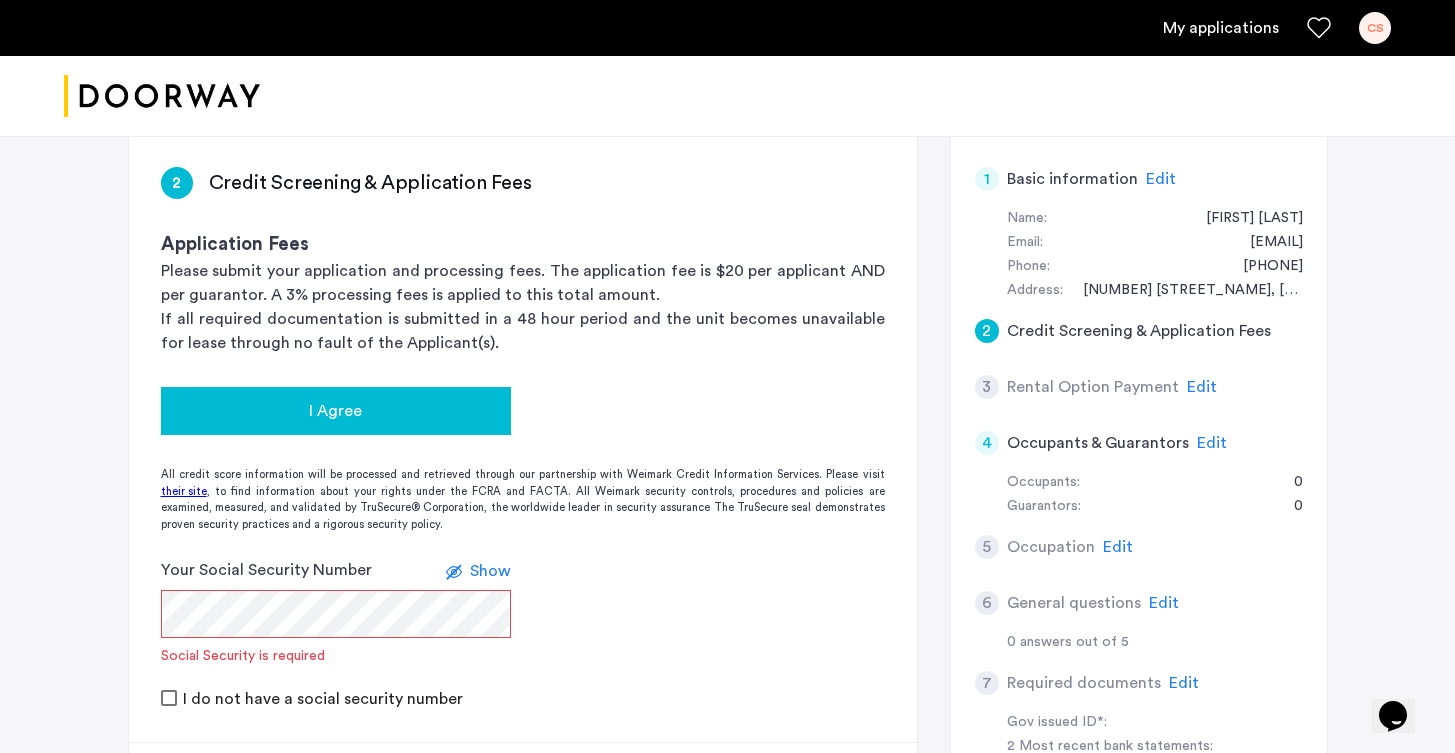 click on "I Agree" 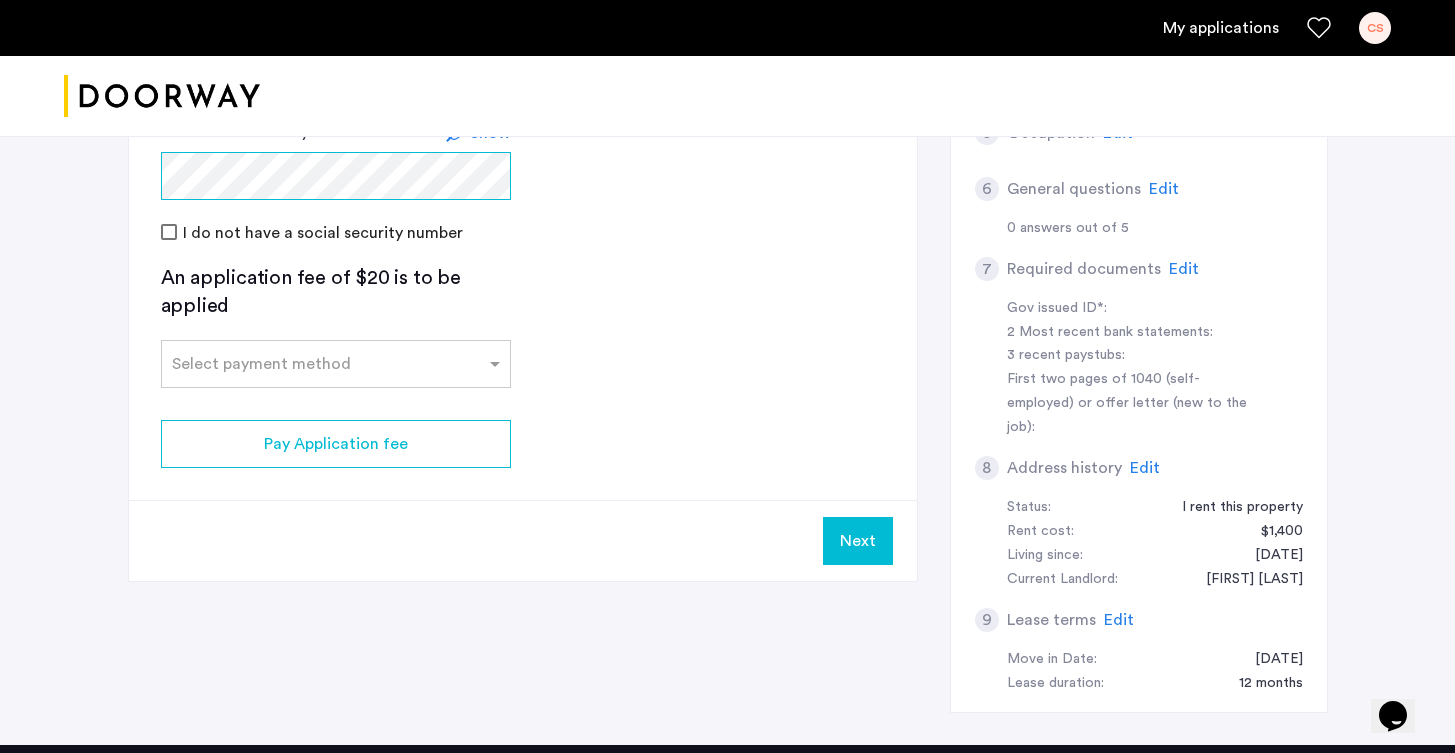 scroll, scrollTop: 700, scrollLeft: 0, axis: vertical 